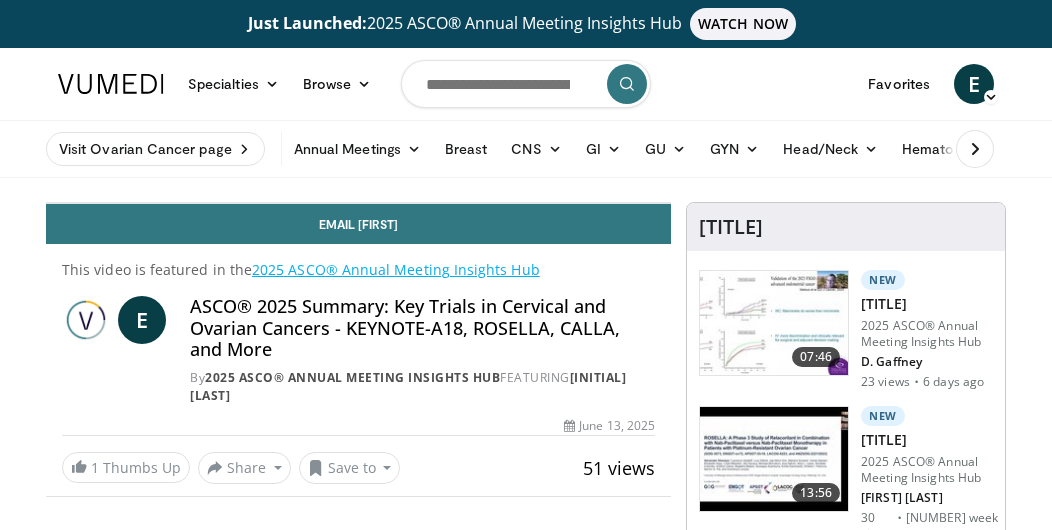 scroll, scrollTop: 0, scrollLeft: 0, axis: both 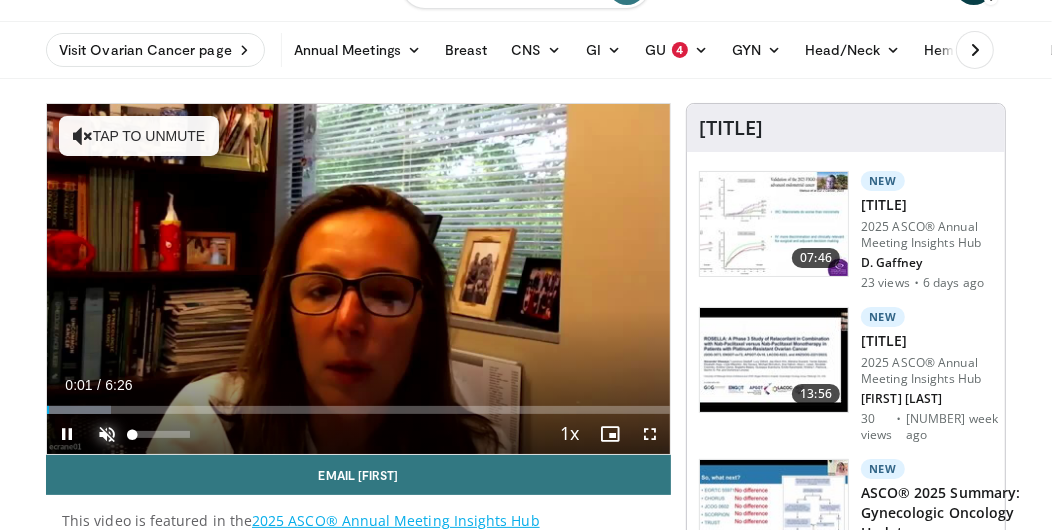 click at bounding box center [107, 434] 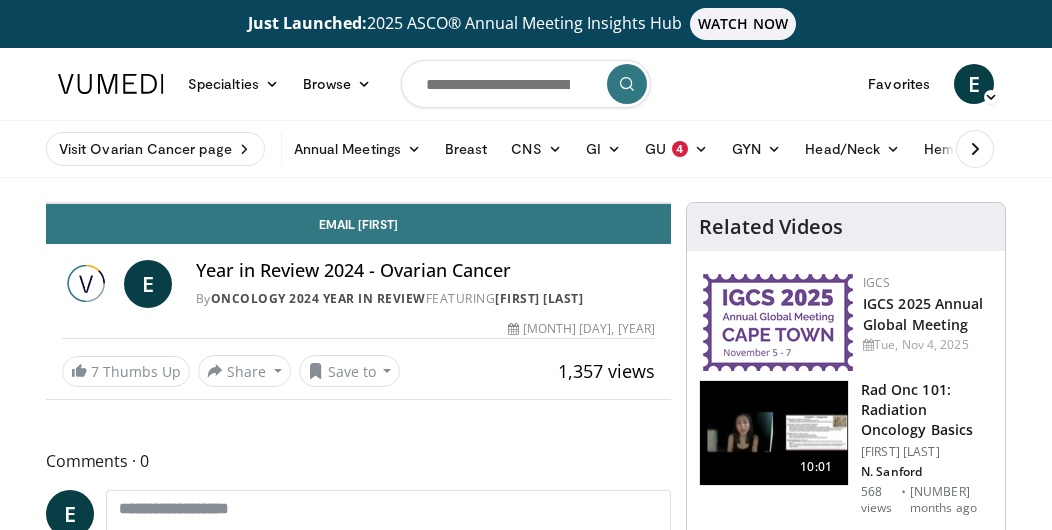 scroll, scrollTop: 0, scrollLeft: 0, axis: both 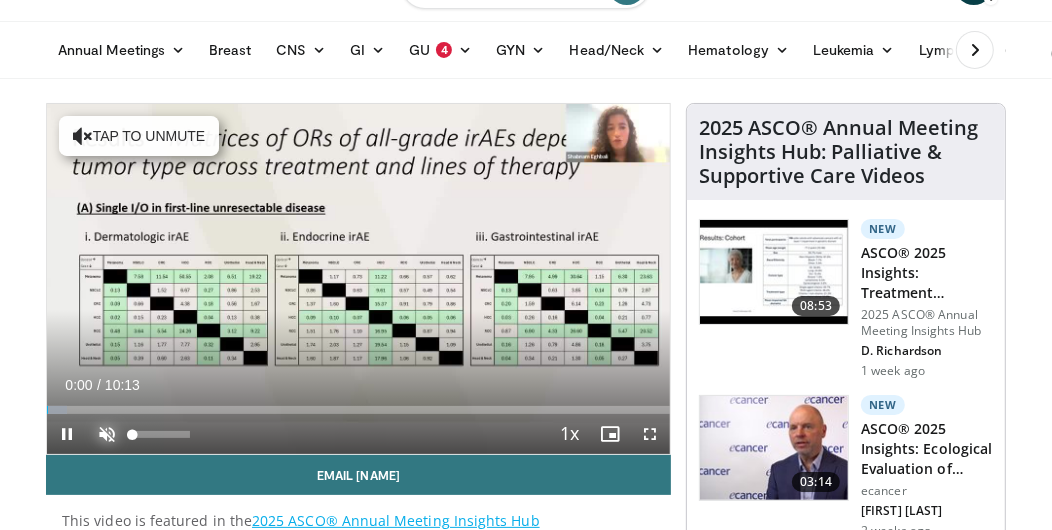 click at bounding box center [107, 434] 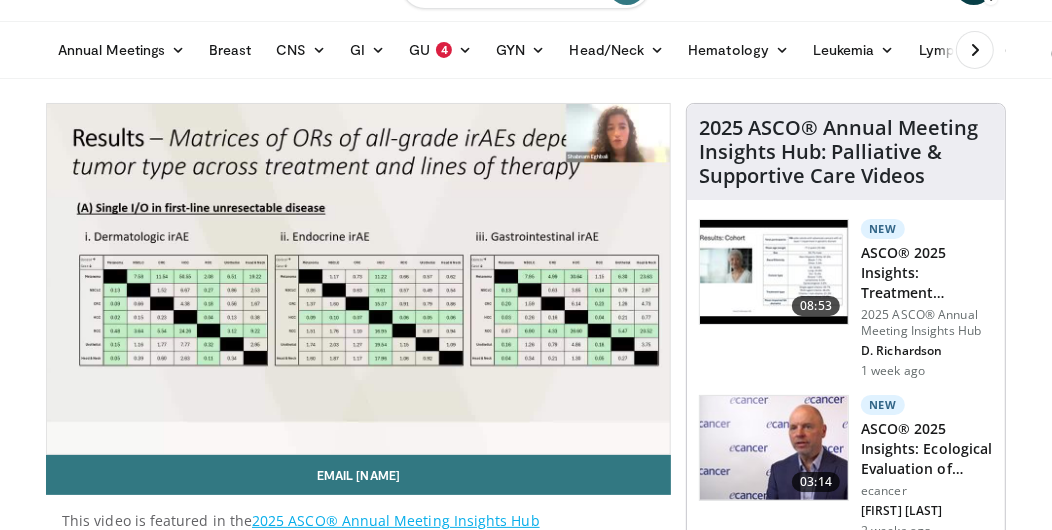 click on "10 seconds
Tap to unmute" at bounding box center (358, 279) 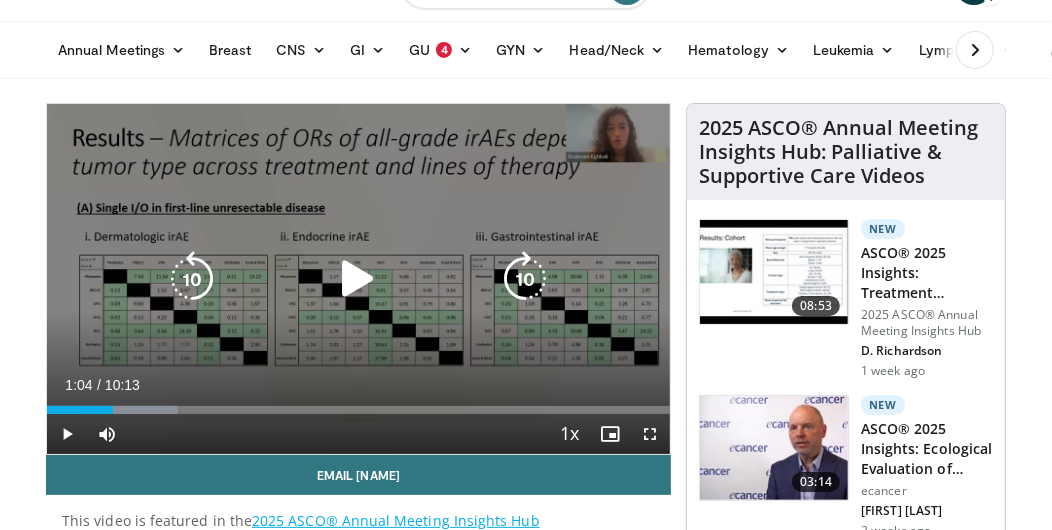 click on "10 seconds
Tap to unmute" at bounding box center (358, 279) 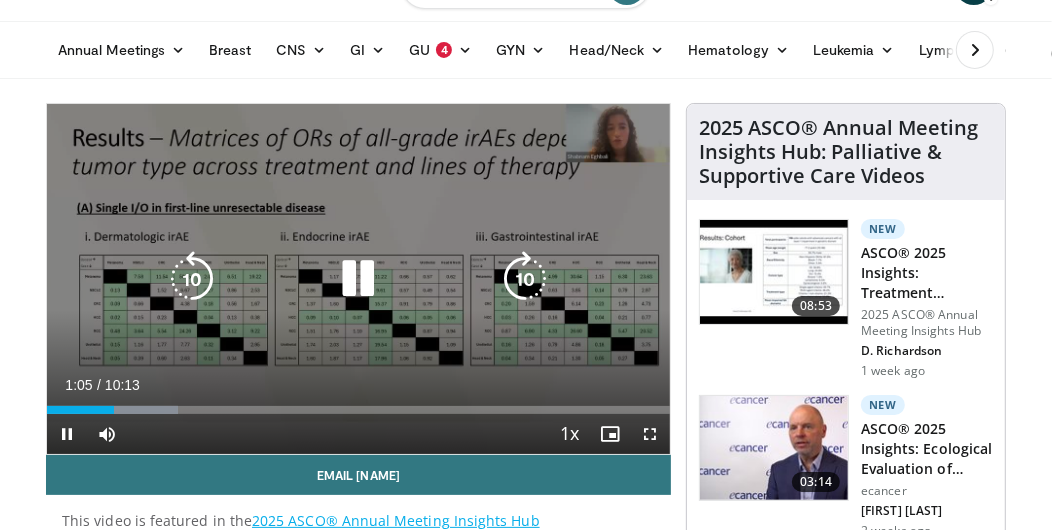 click at bounding box center (525, 279) 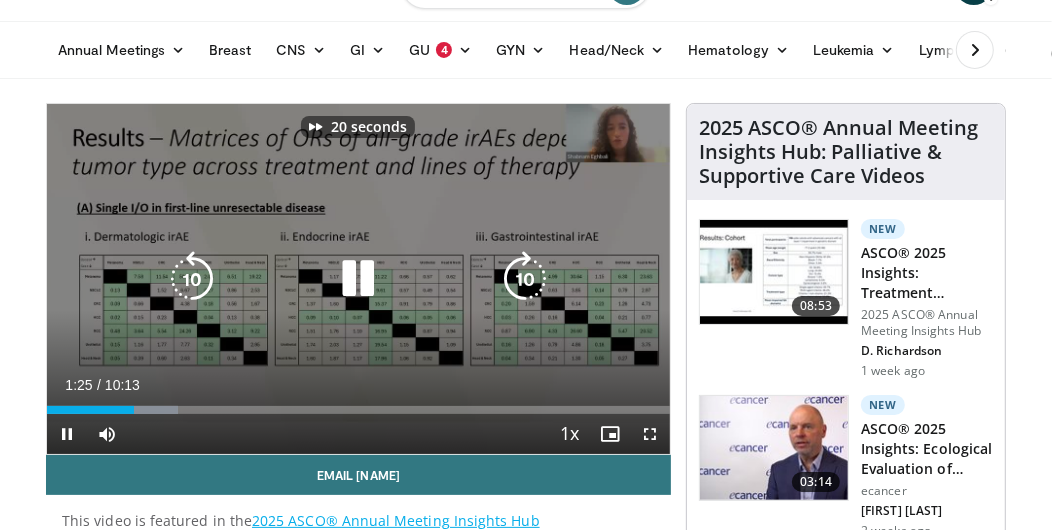 click at bounding box center (525, 279) 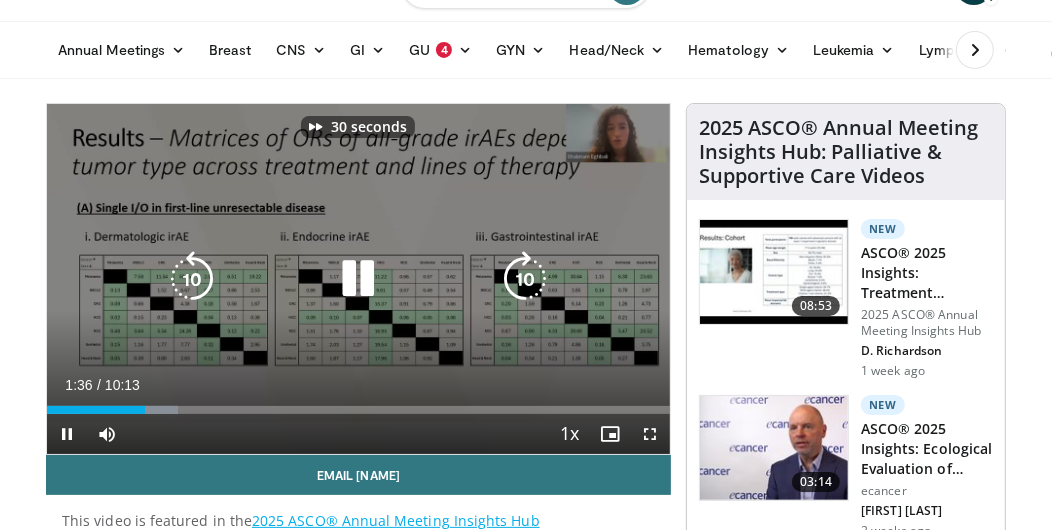 click at bounding box center (525, 279) 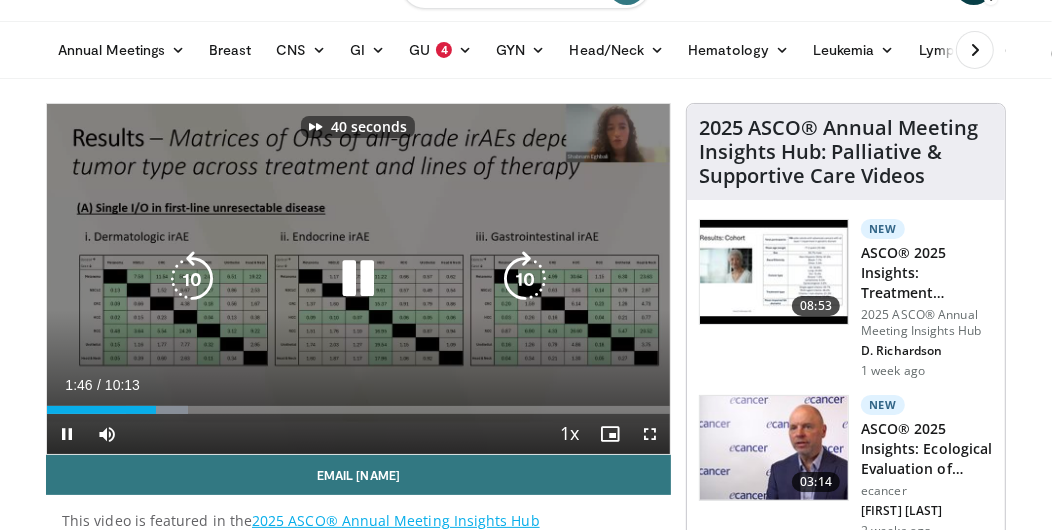 click at bounding box center (525, 279) 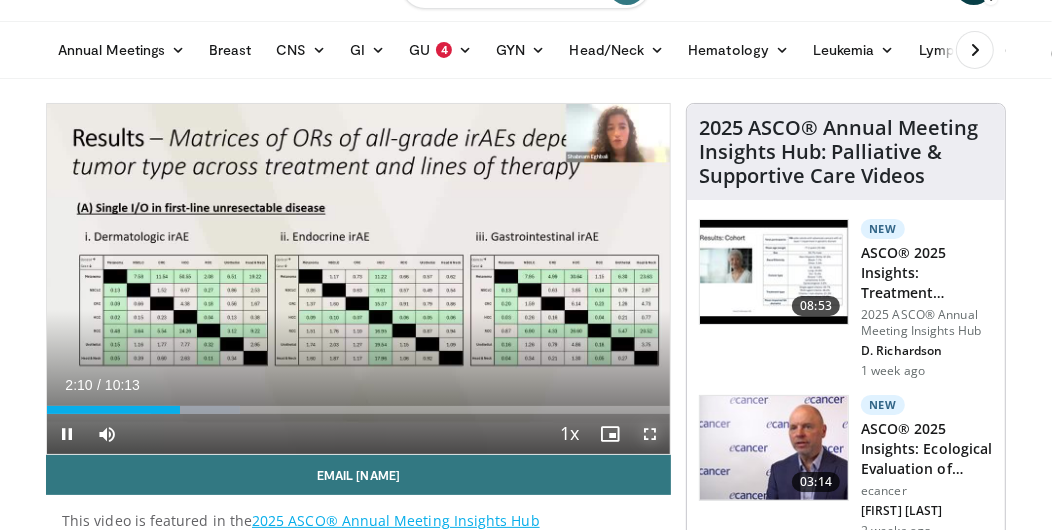 click at bounding box center [650, 434] 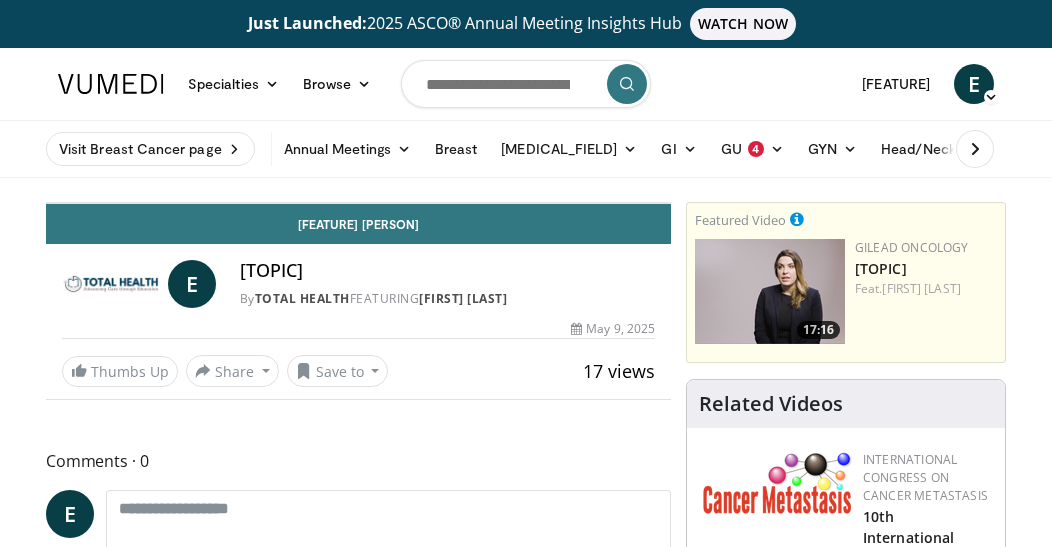 scroll, scrollTop: 0, scrollLeft: 0, axis: both 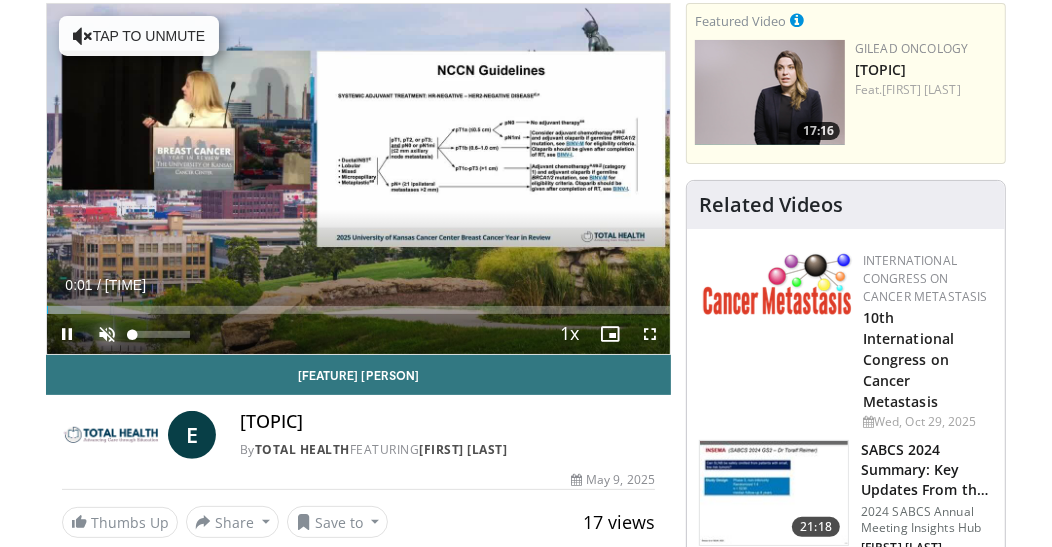 click at bounding box center [107, 334] 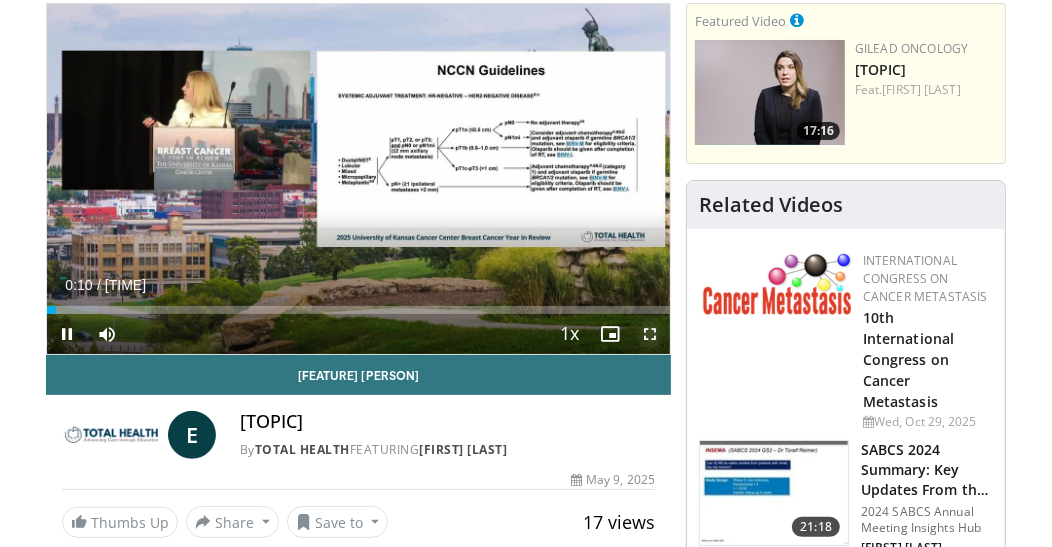 click at bounding box center [650, 334] 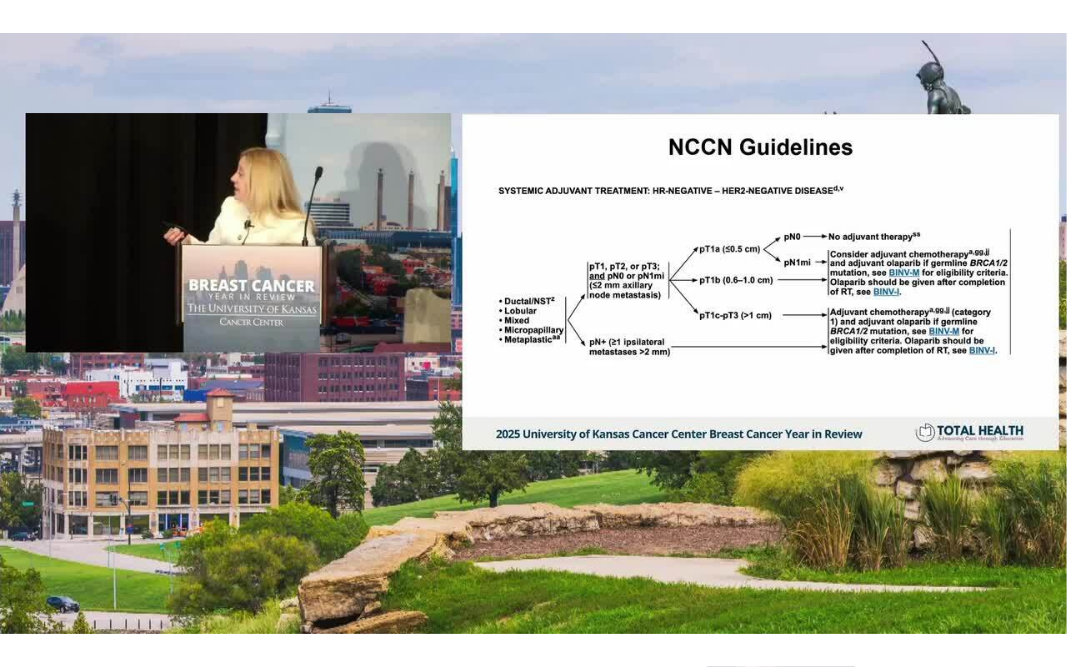 click on "10 seconds
Tap to unmute" at bounding box center (533, 333) 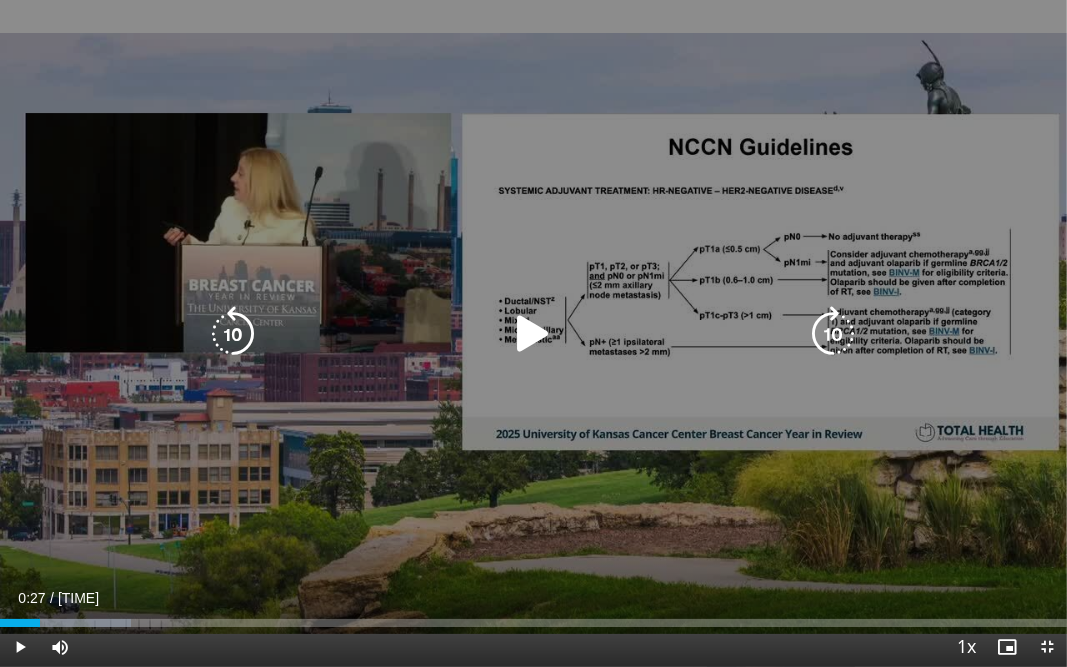click at bounding box center (834, 334) 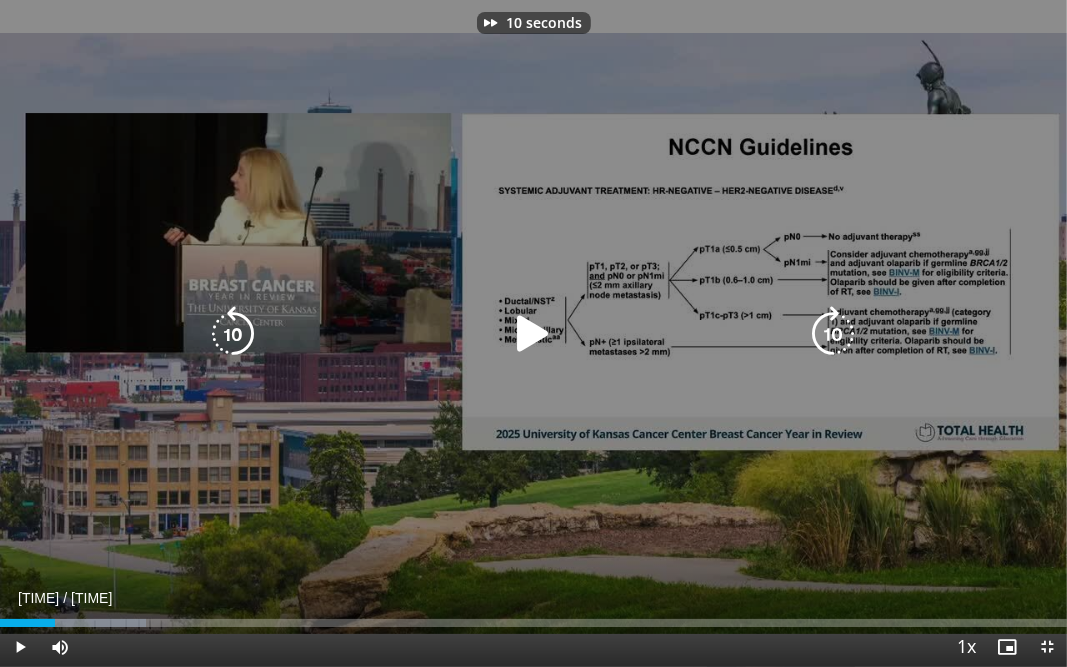 click at bounding box center (834, 334) 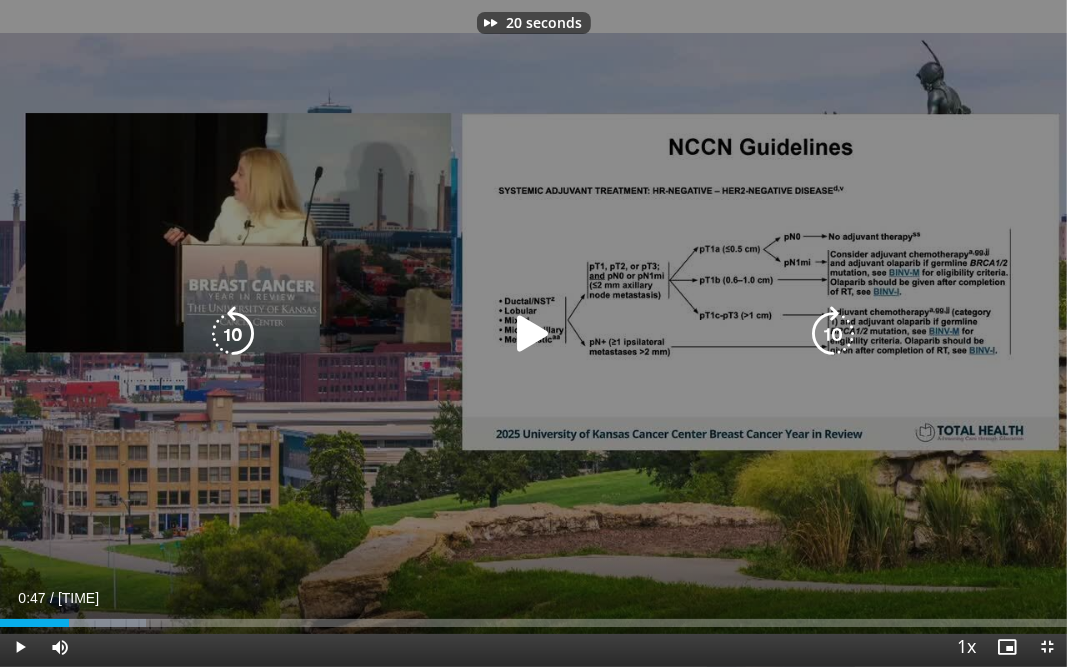 click at bounding box center [834, 334] 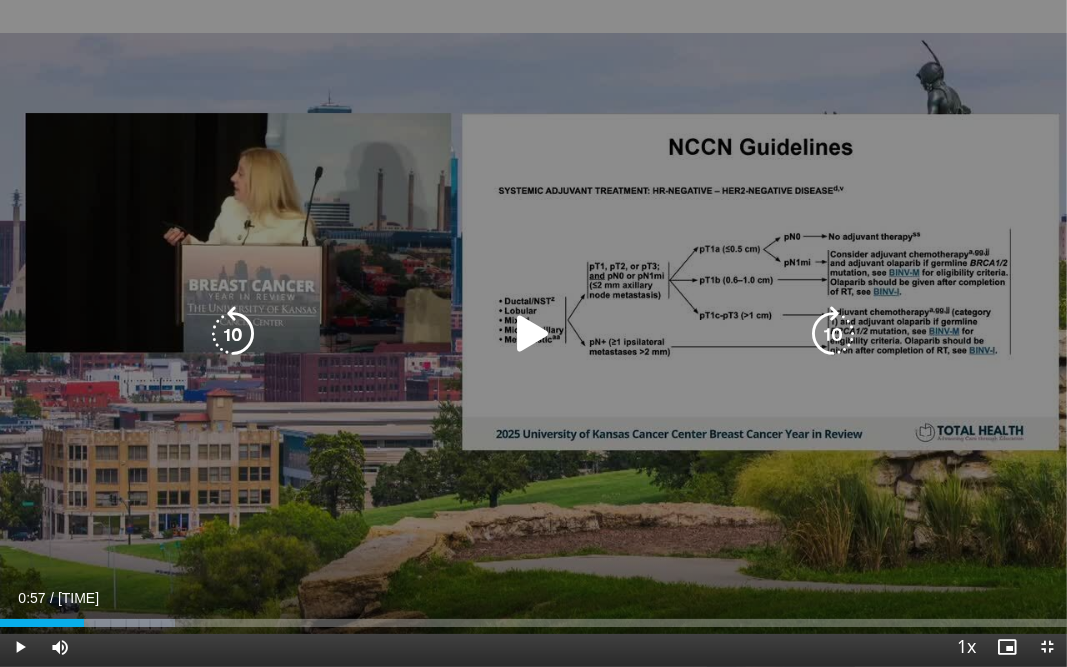 click at bounding box center (534, 334) 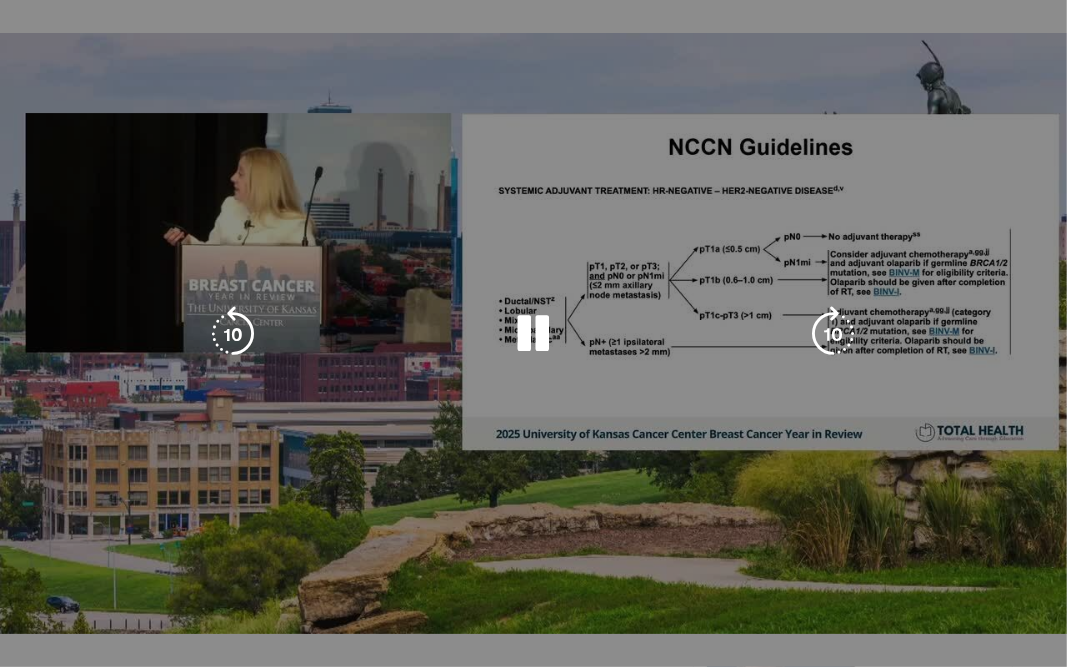 drag, startPoint x: 542, startPoint y: 327, endPoint x: 656, endPoint y: 422, distance: 148.39474 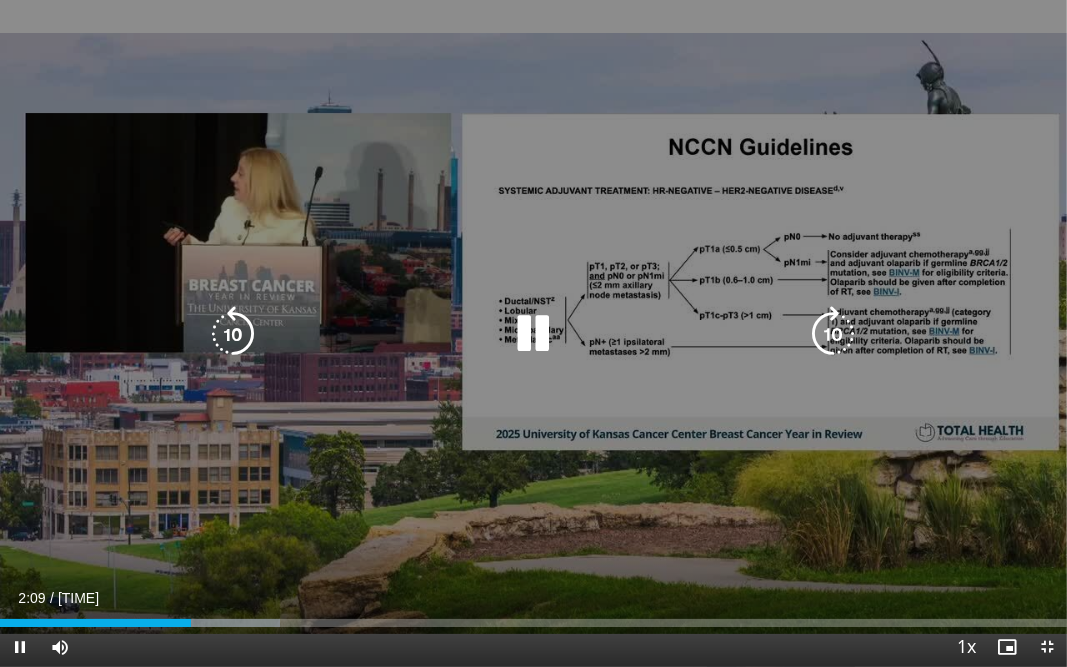 drag, startPoint x: 656, startPoint y: 422, endPoint x: 965, endPoint y: 575, distance: 344.8043 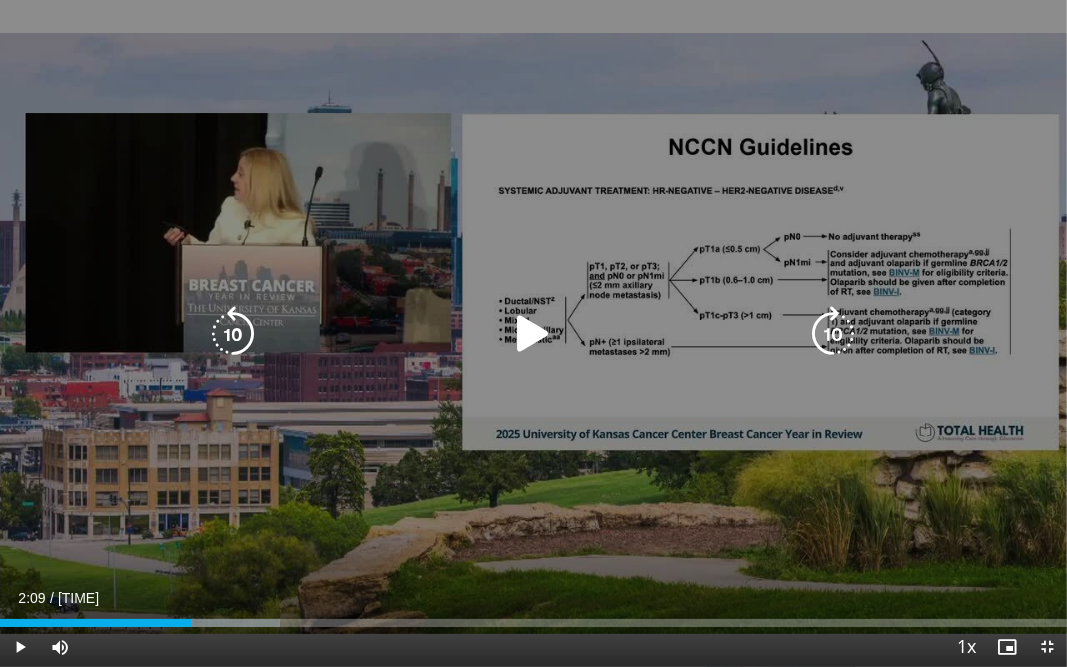 click at bounding box center (534, 334) 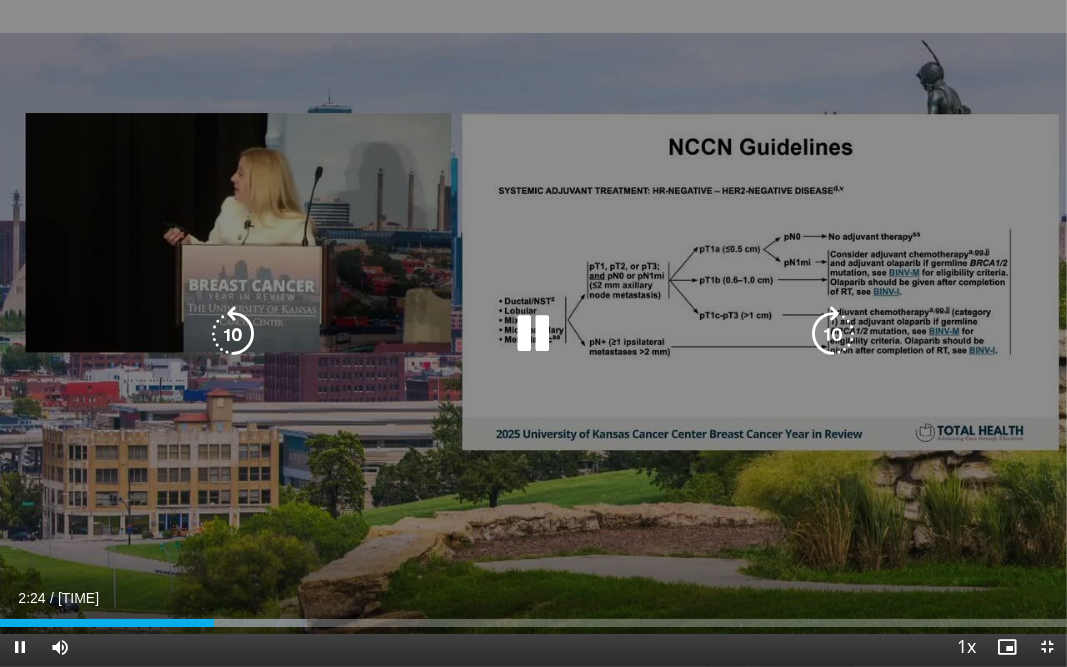 click at bounding box center [233, 334] 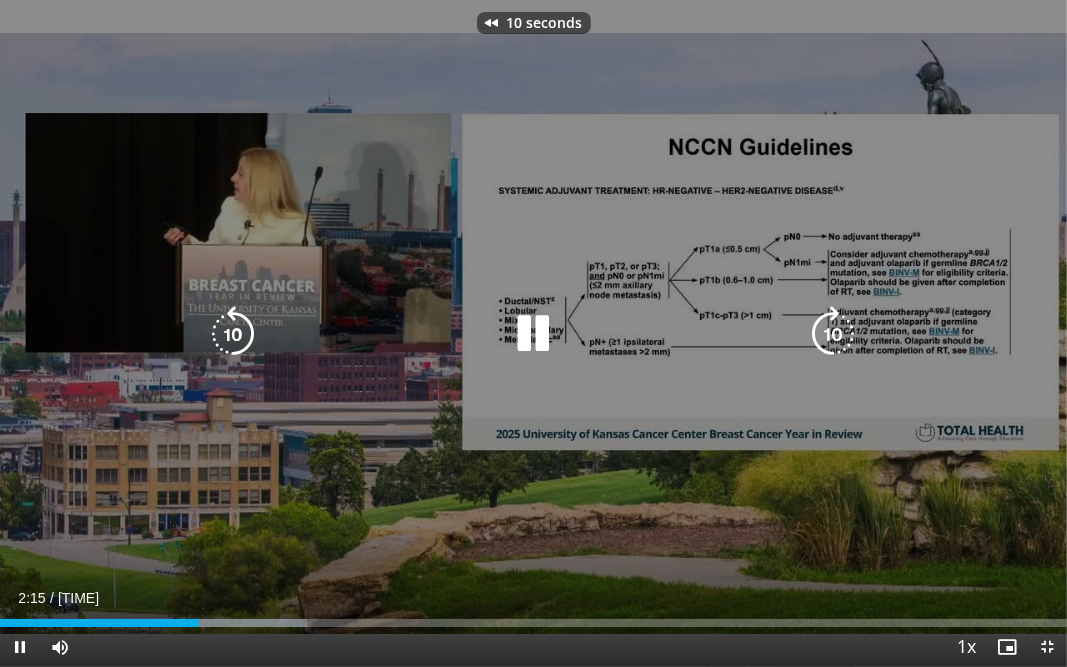 click at bounding box center [233, 334] 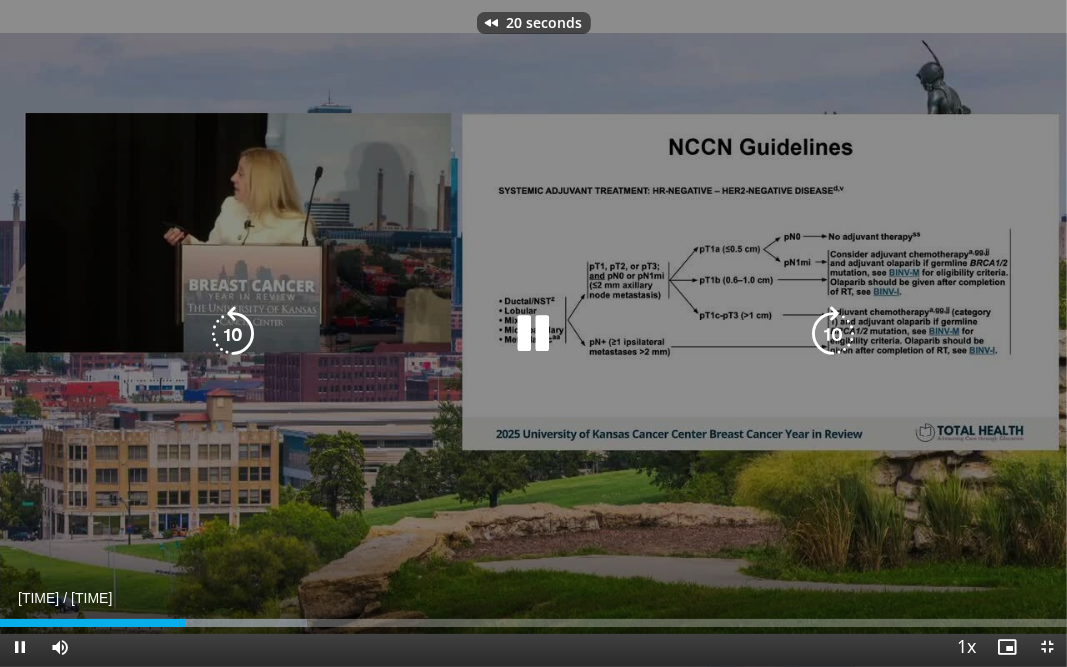 click at bounding box center (233, 334) 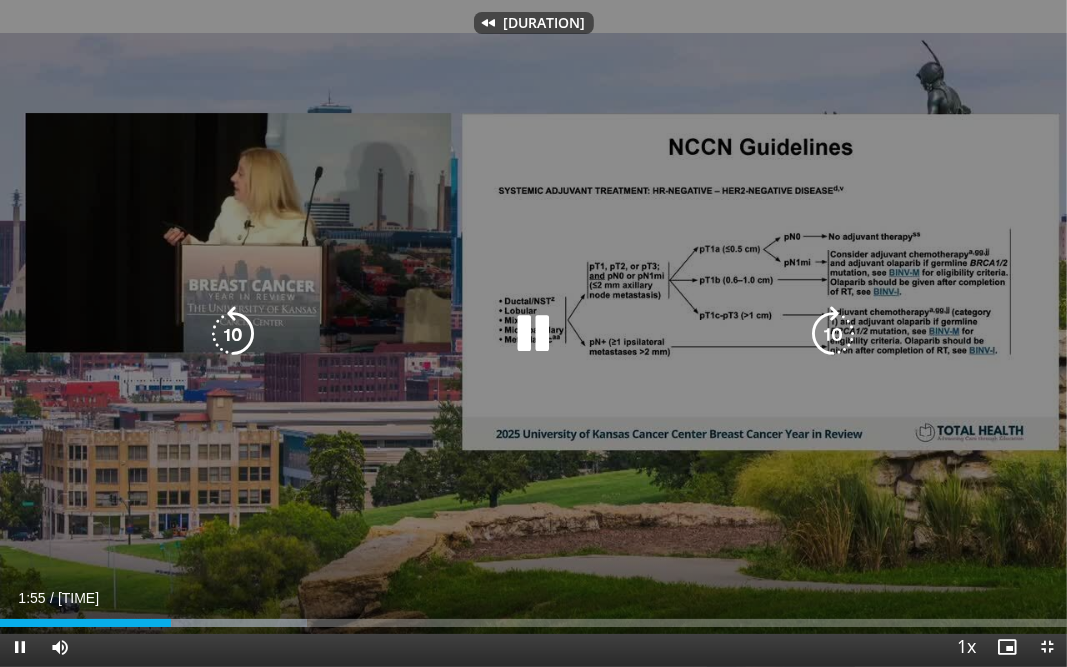click at bounding box center (233, 334) 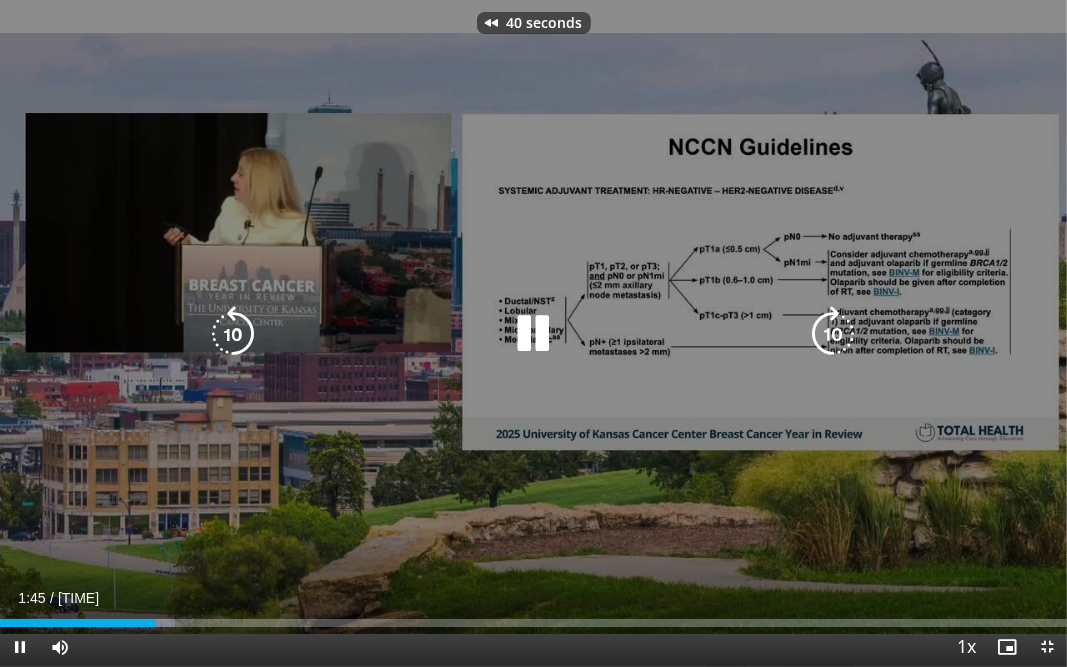 click at bounding box center (233, 334) 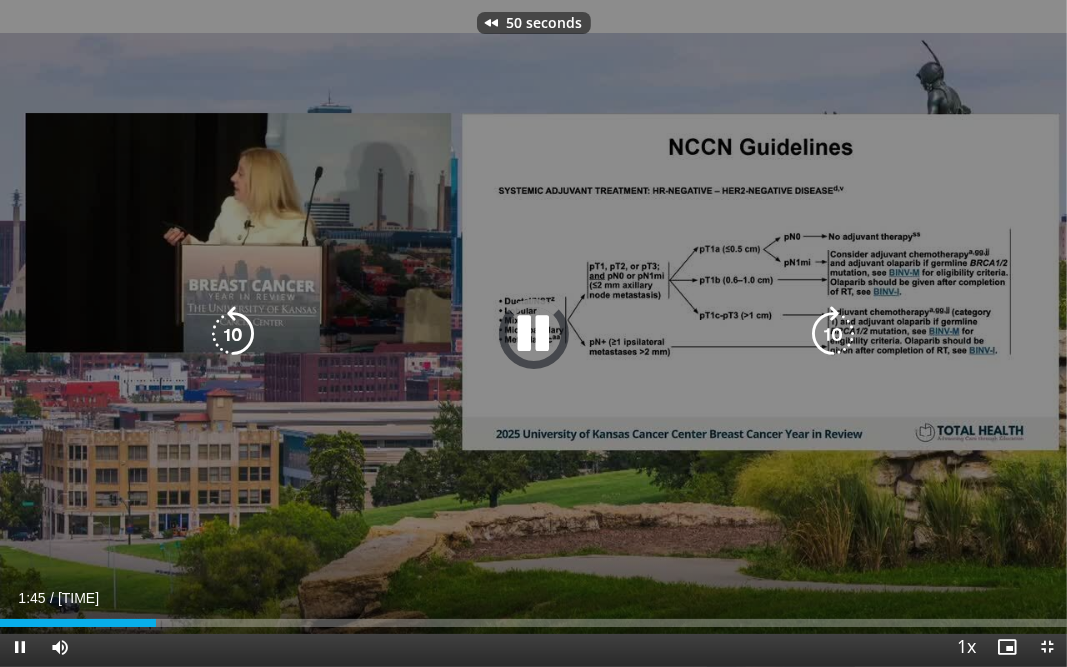 click at bounding box center (233, 334) 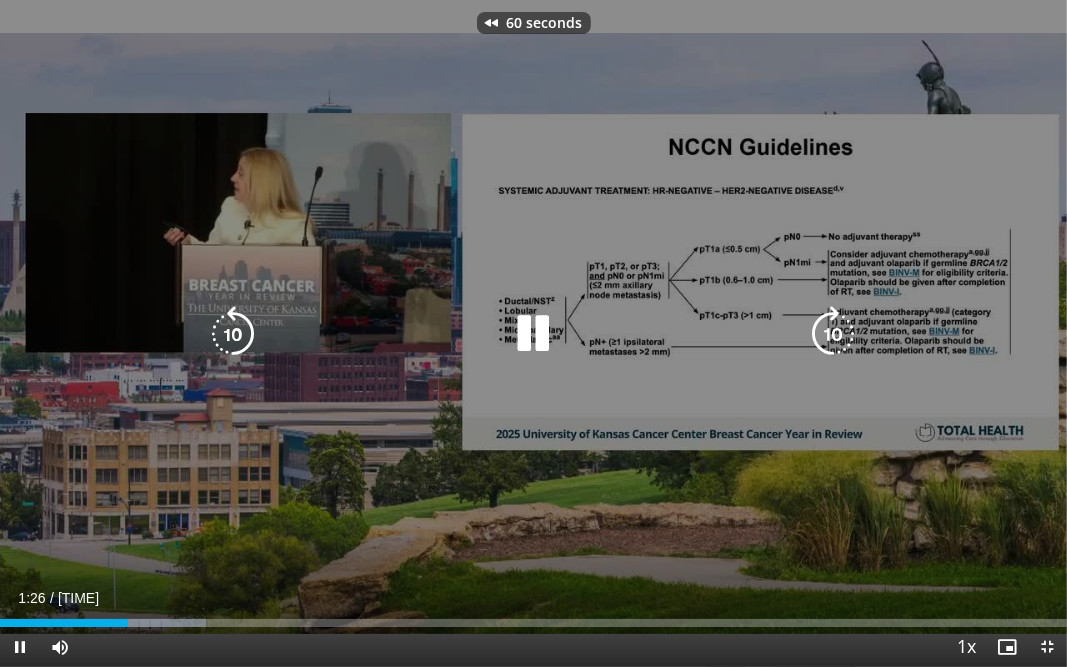 click at bounding box center [233, 334] 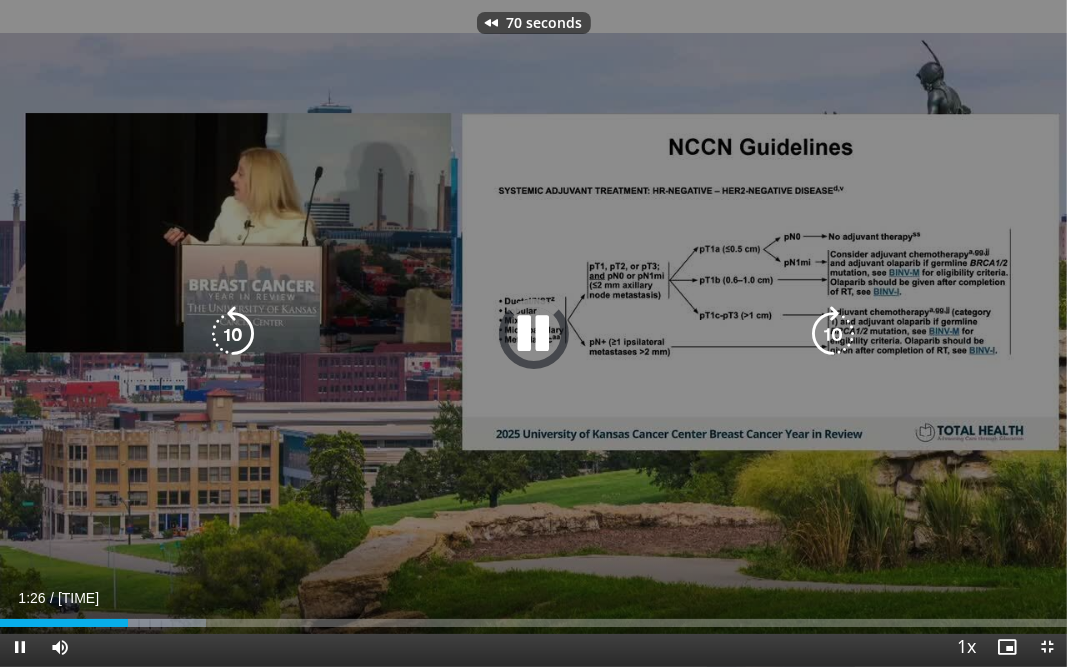 click at bounding box center (233, 334) 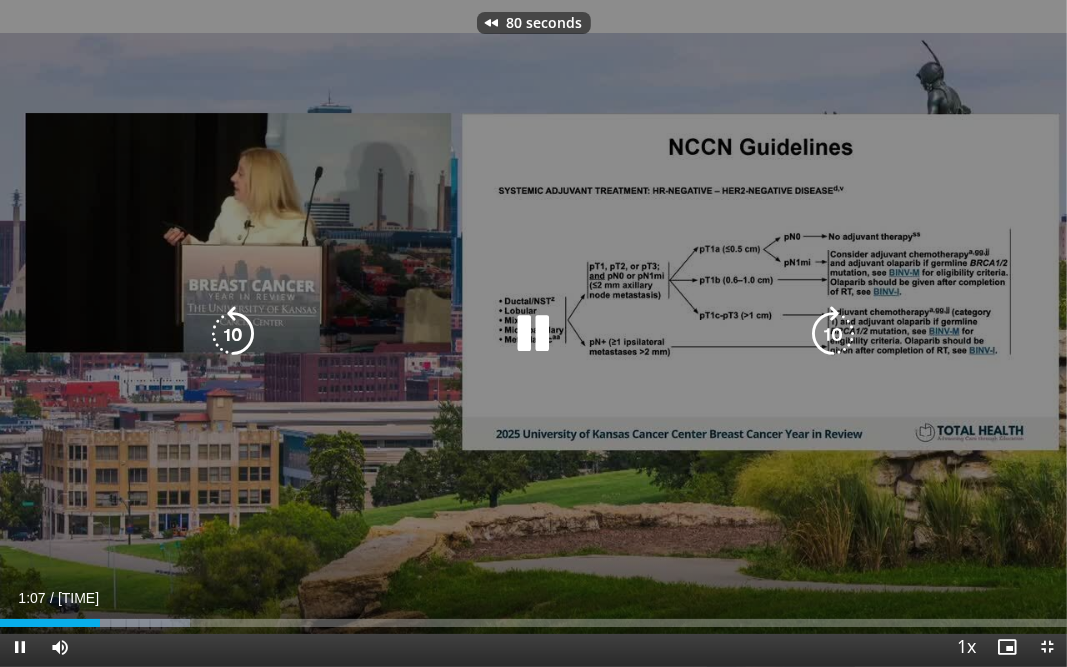 click at bounding box center (834, 334) 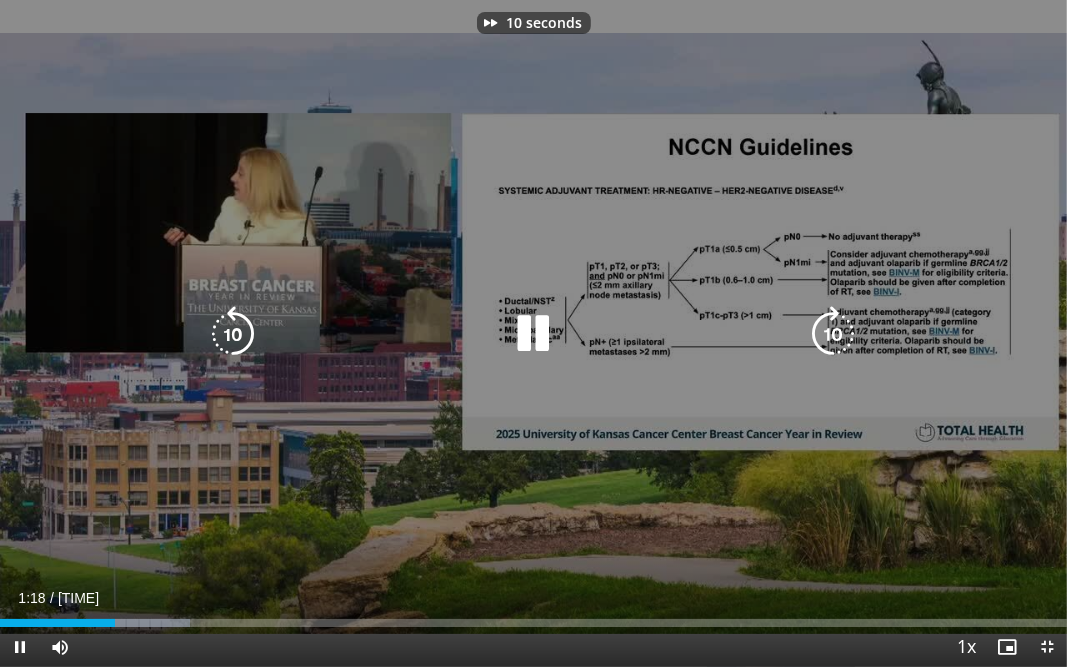 click at bounding box center [834, 334] 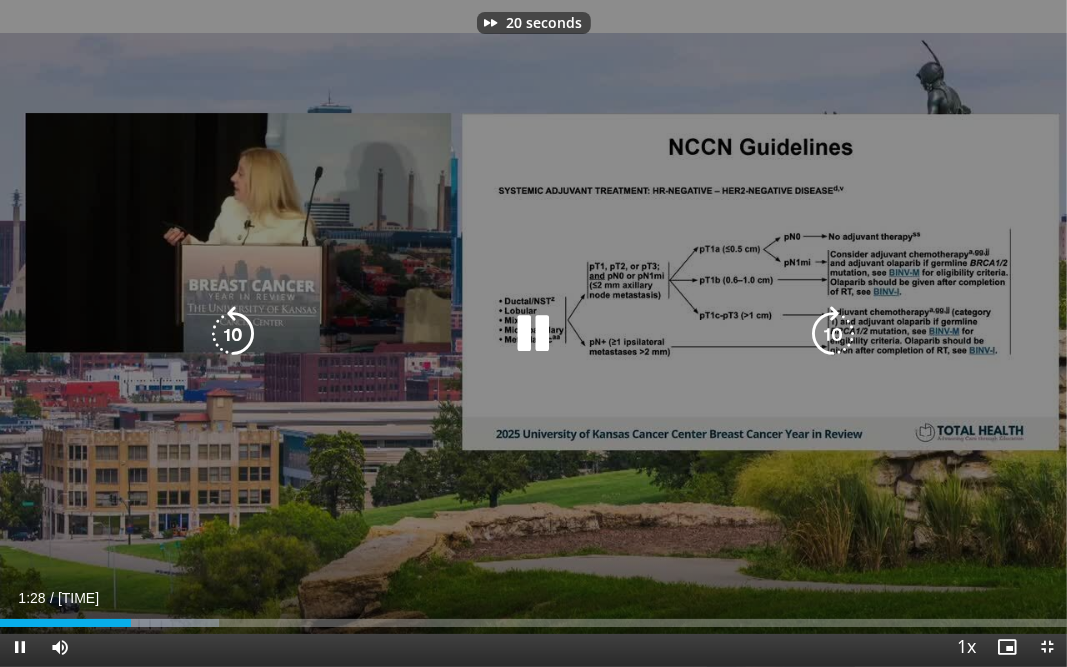 click at bounding box center [834, 334] 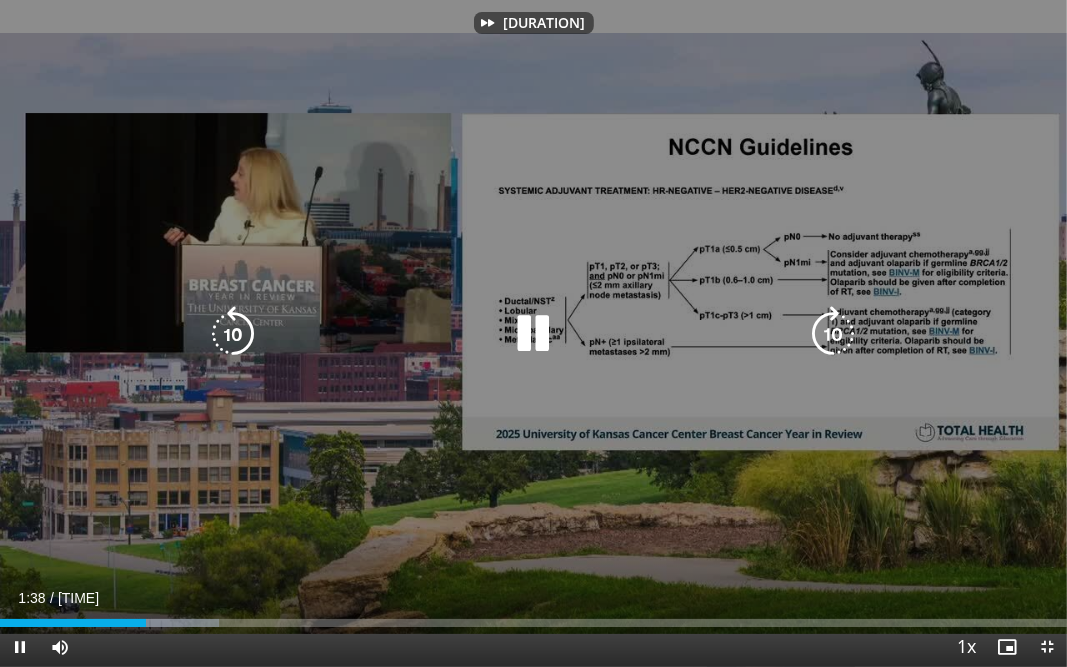 click at bounding box center (834, 334) 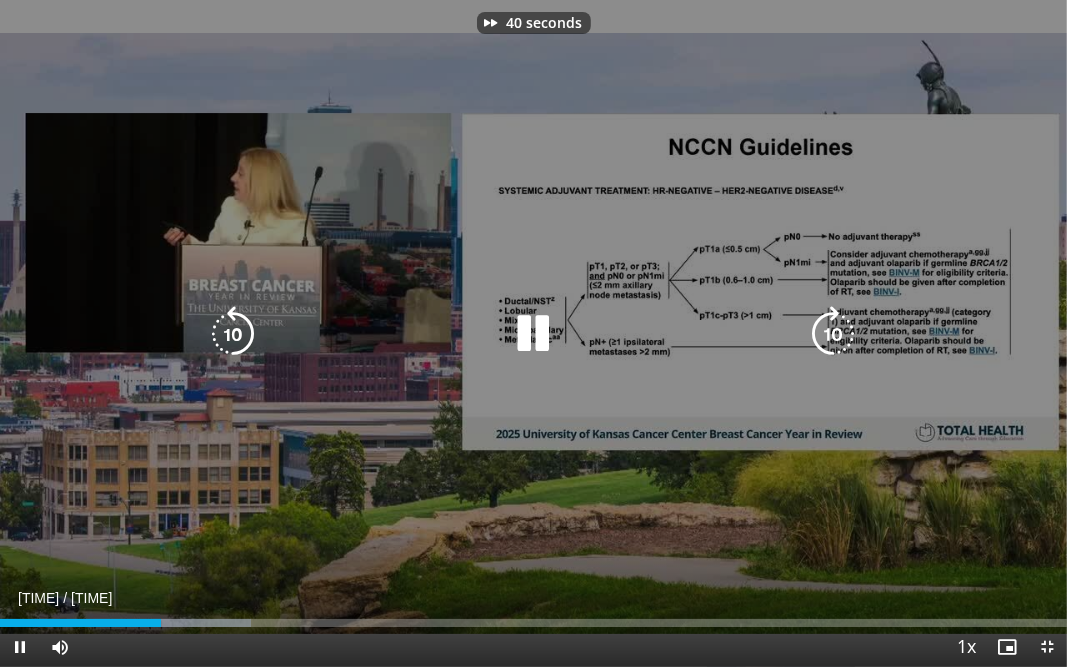 click at bounding box center [834, 334] 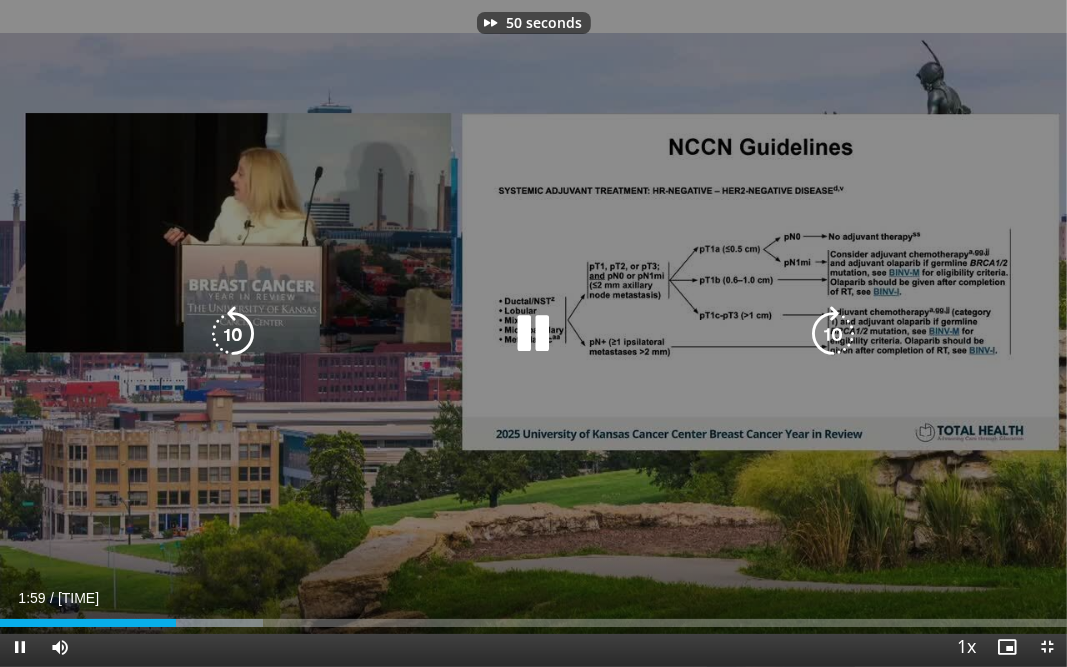 click at bounding box center [834, 334] 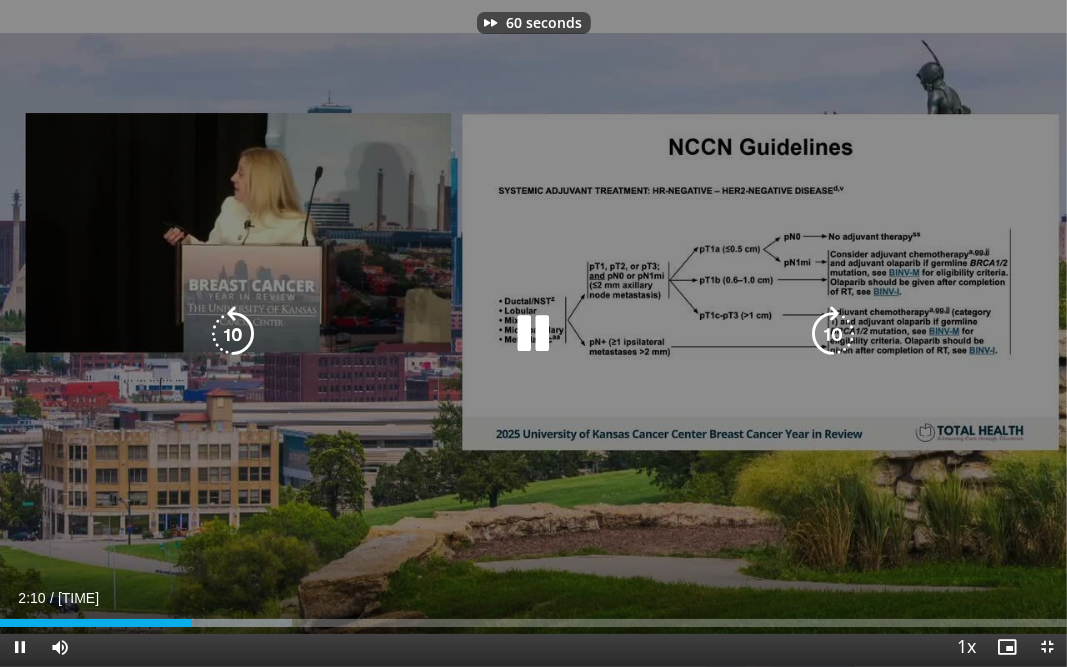 click at bounding box center (834, 334) 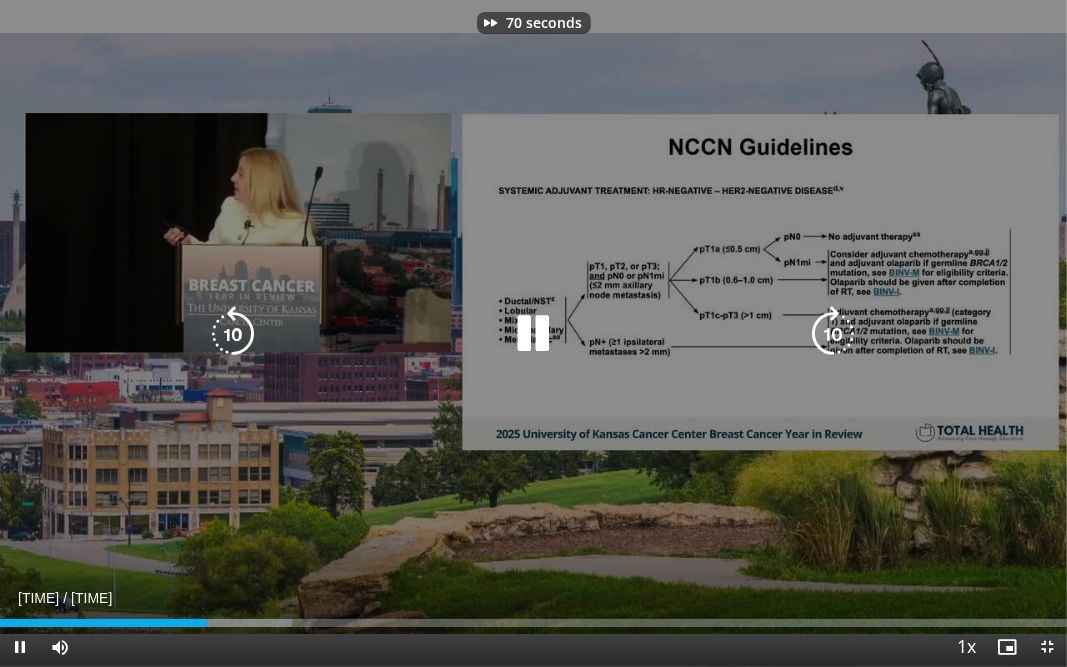 click at bounding box center [834, 334] 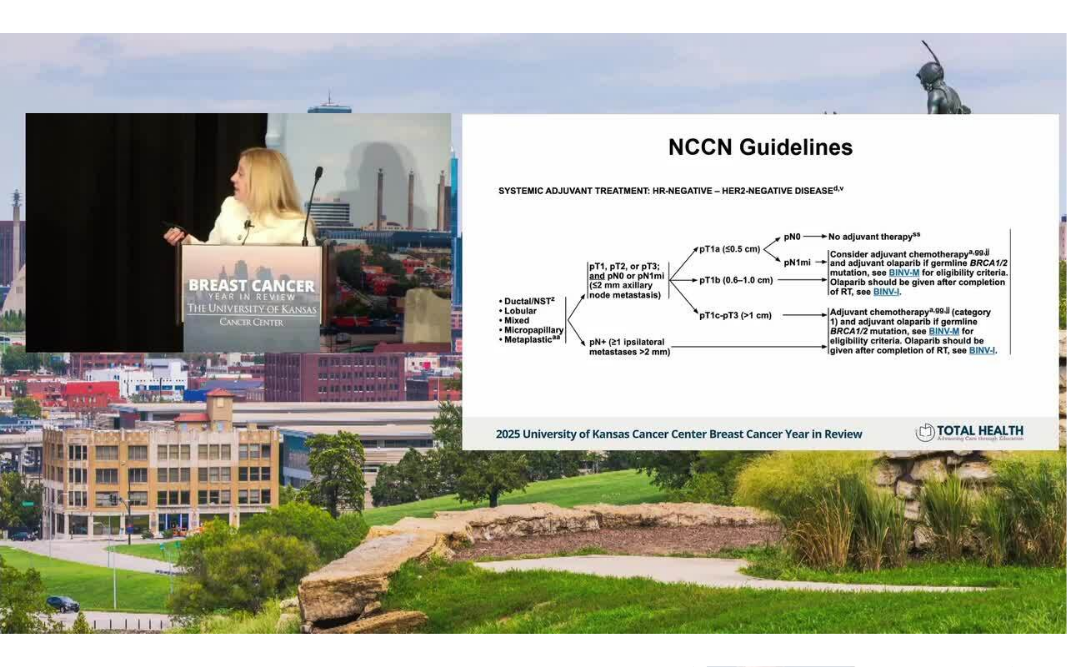 click at bounding box center [834, 334] 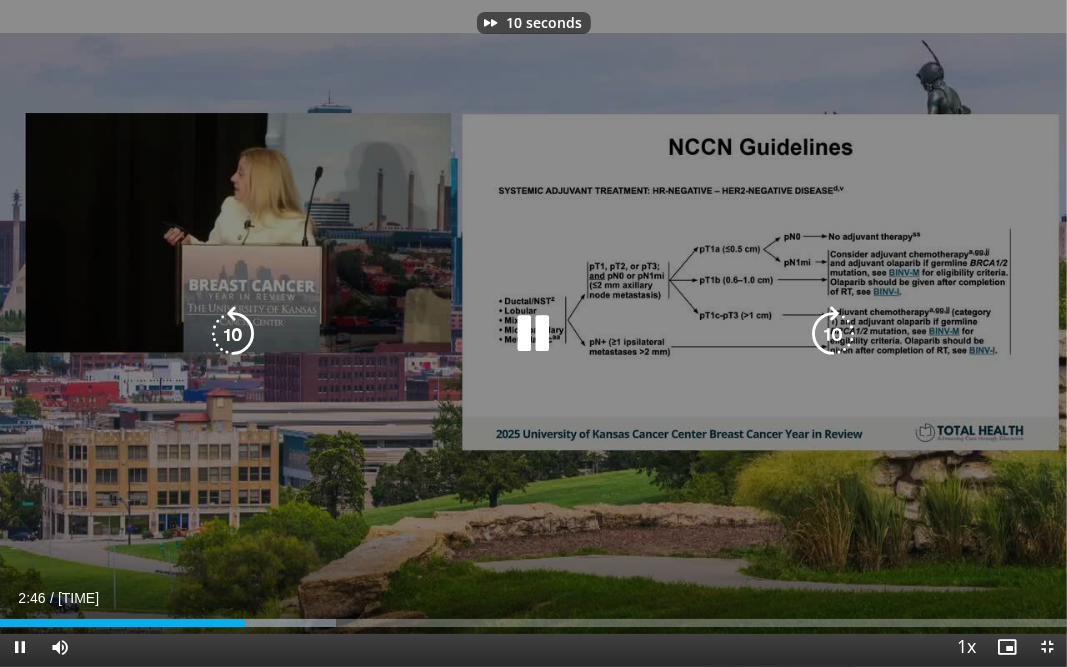 click on "10 seconds
Tap to unmute" at bounding box center (533, 333) 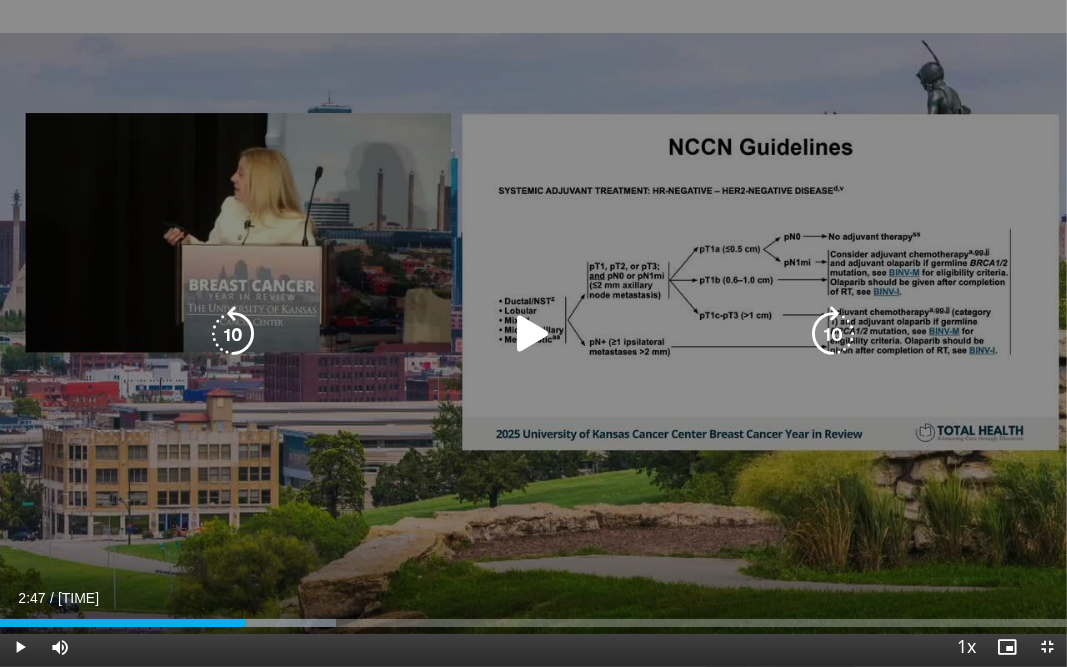 click at bounding box center [534, 334] 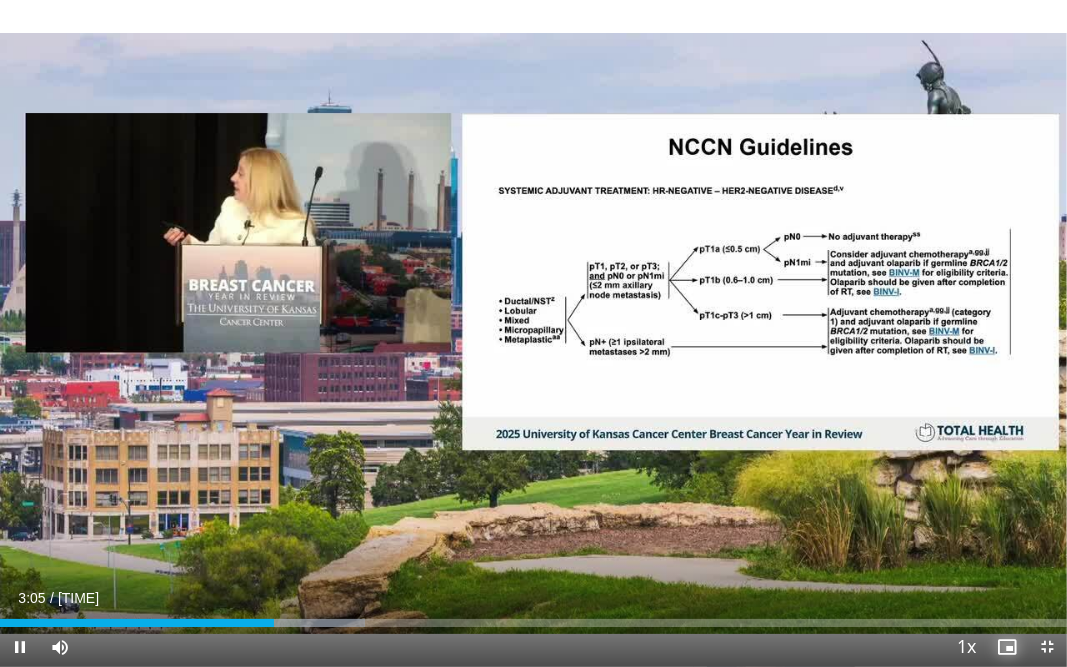 click at bounding box center [1007, 647] 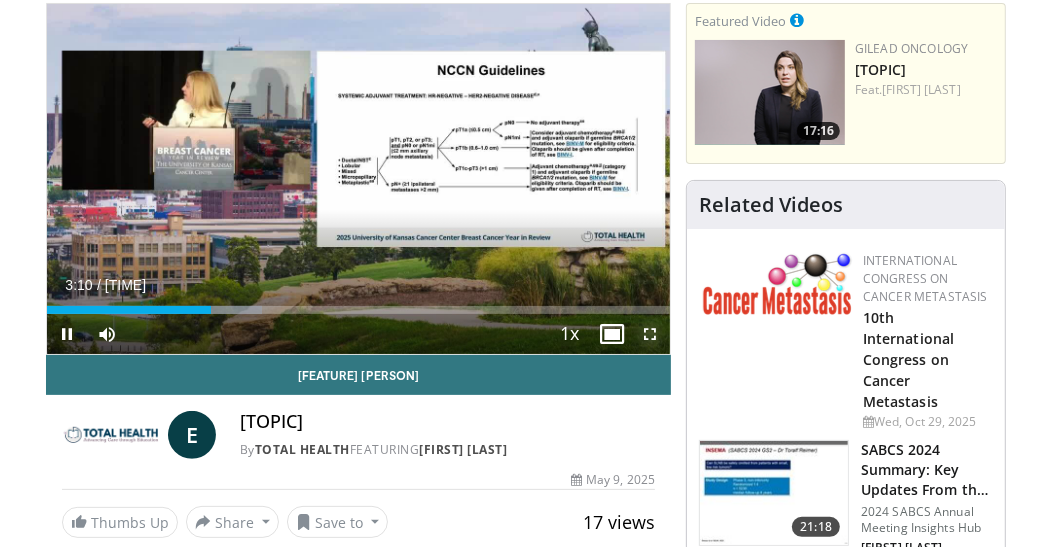 click at bounding box center [650, 334] 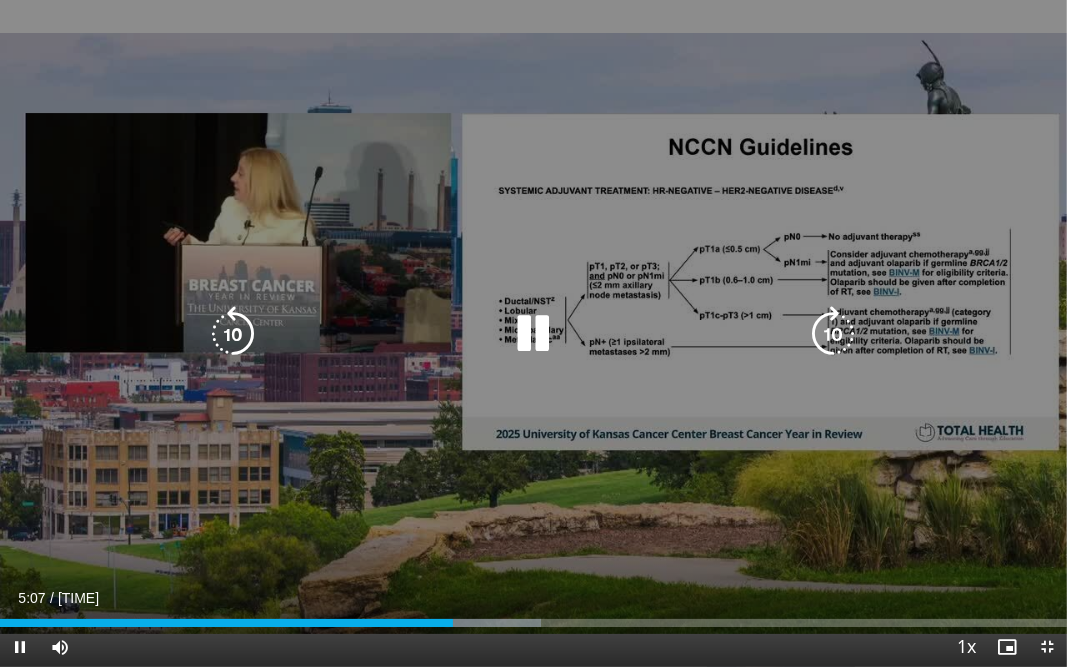 click at bounding box center (534, 334) 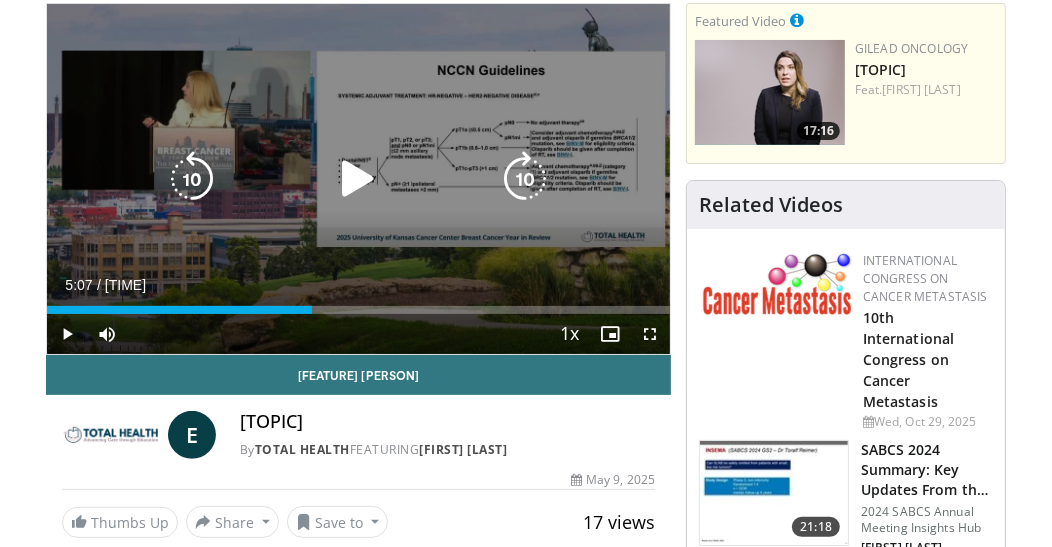 click at bounding box center (358, 179) 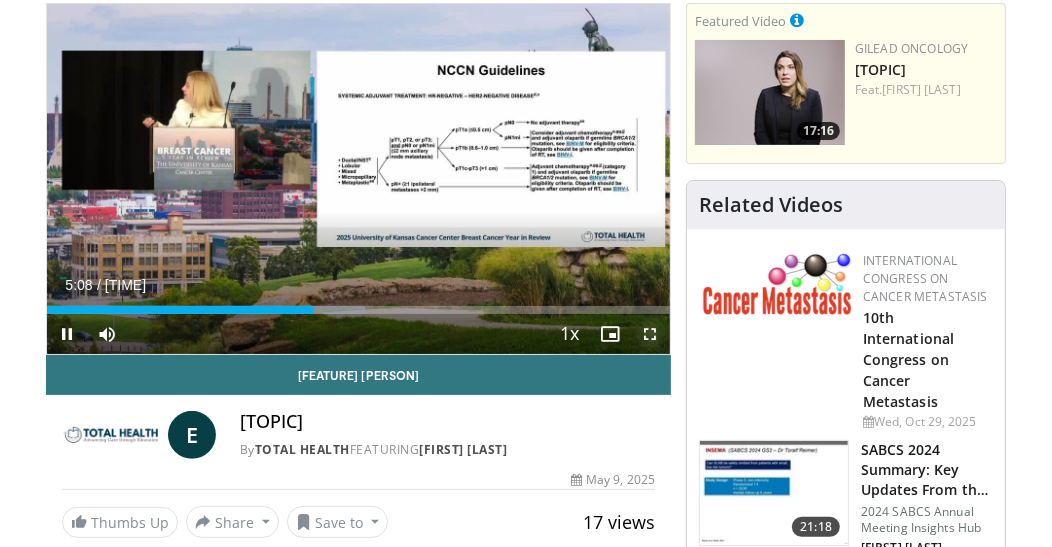 click at bounding box center (650, 334) 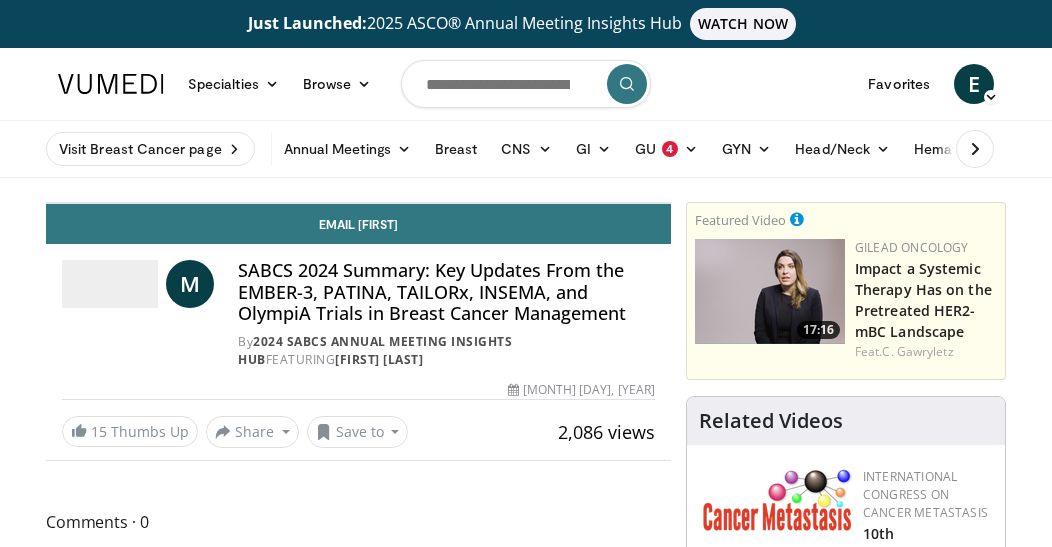 scroll, scrollTop: 0, scrollLeft: 0, axis: both 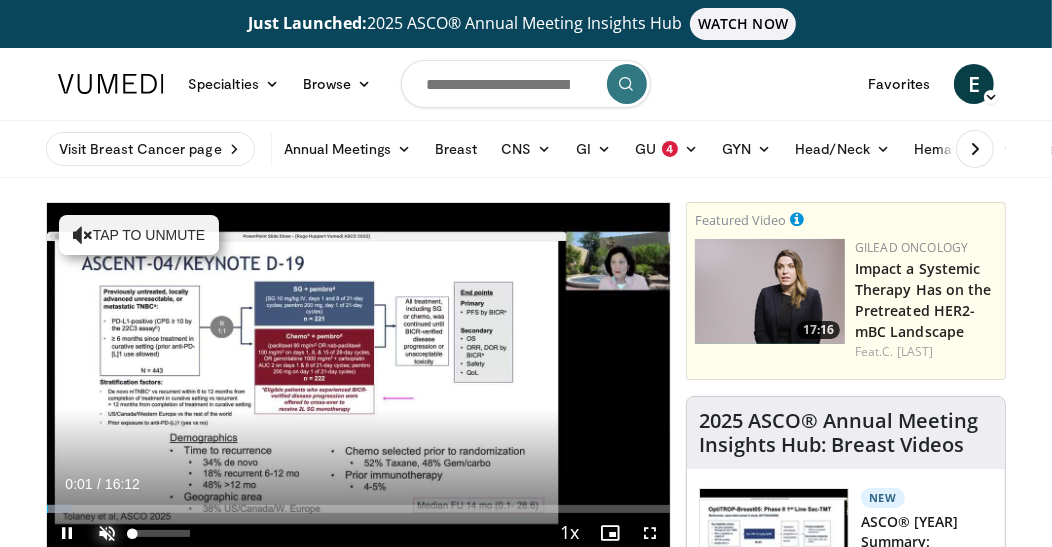 click at bounding box center (107, 533) 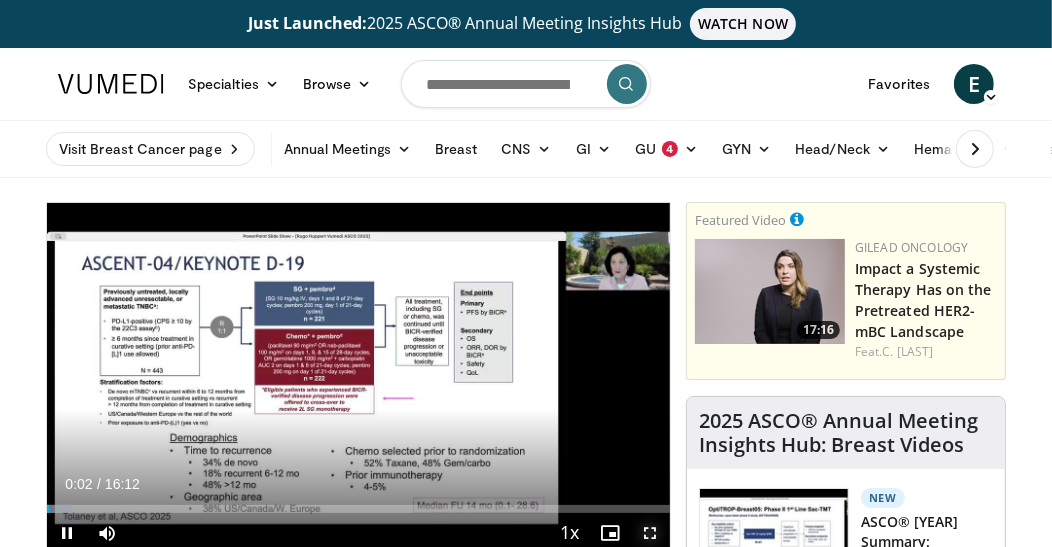 click at bounding box center [650, 533] 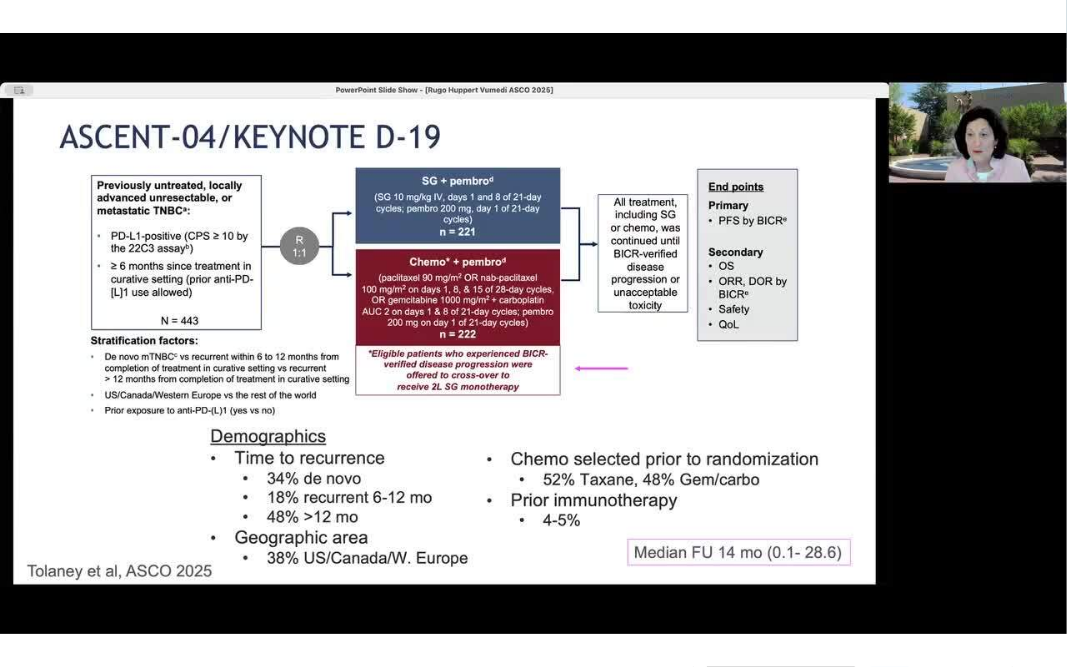 click at bounding box center (533, 334) 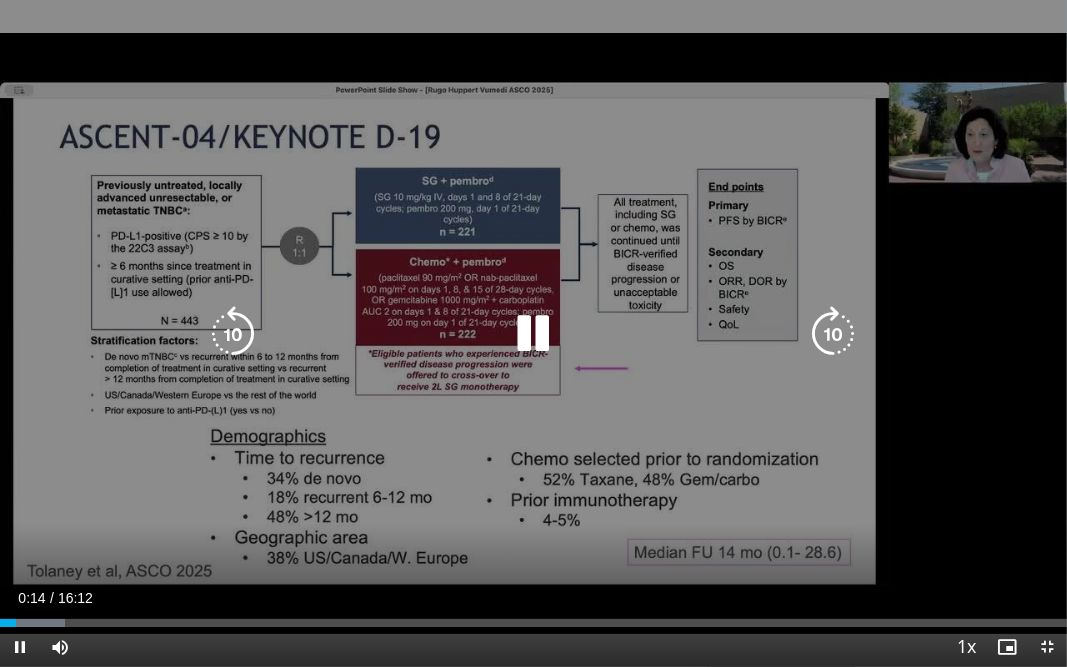 click at bounding box center (834, 334) 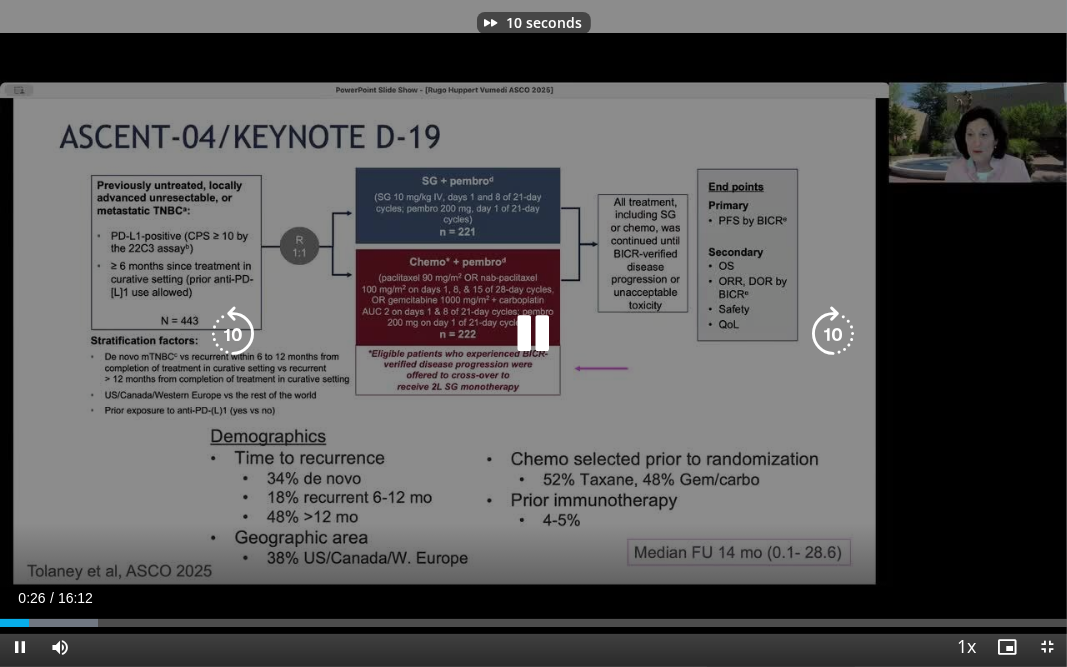 click at bounding box center [834, 334] 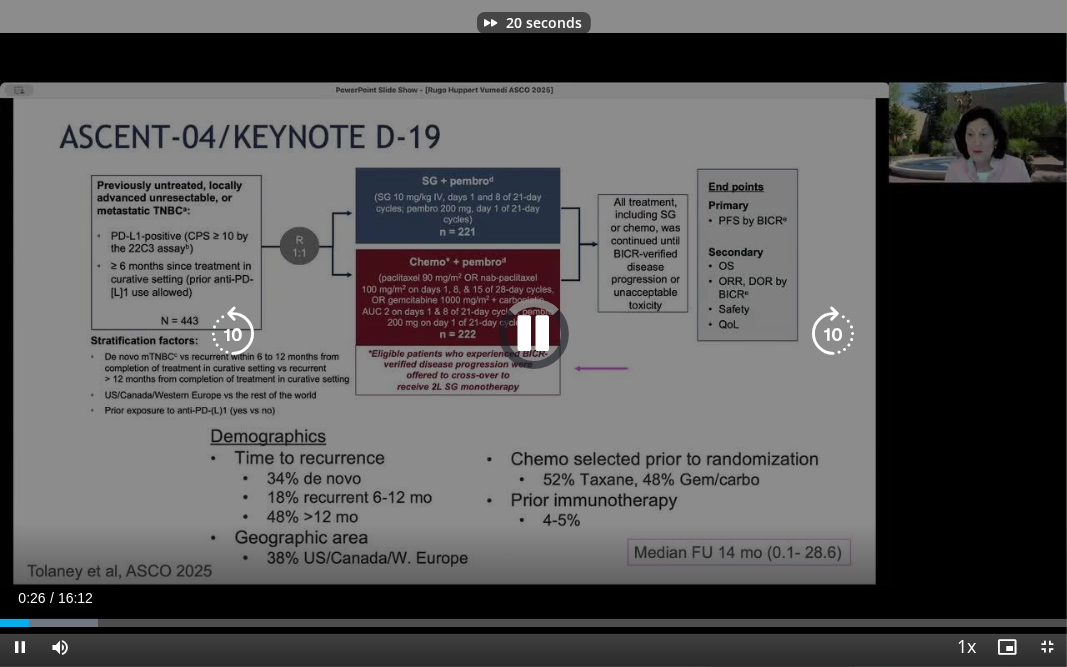 click at bounding box center (834, 334) 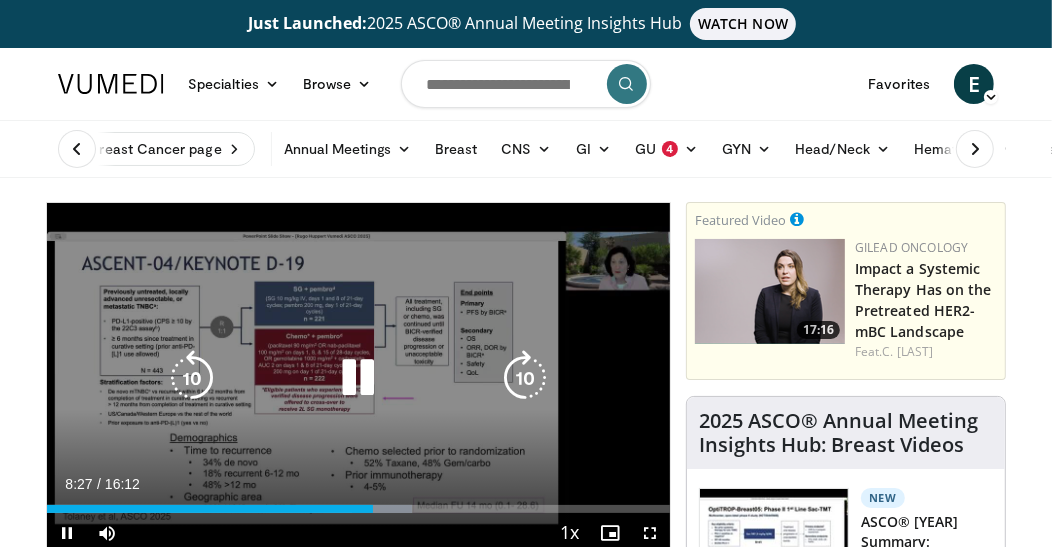 click at bounding box center (358, 378) 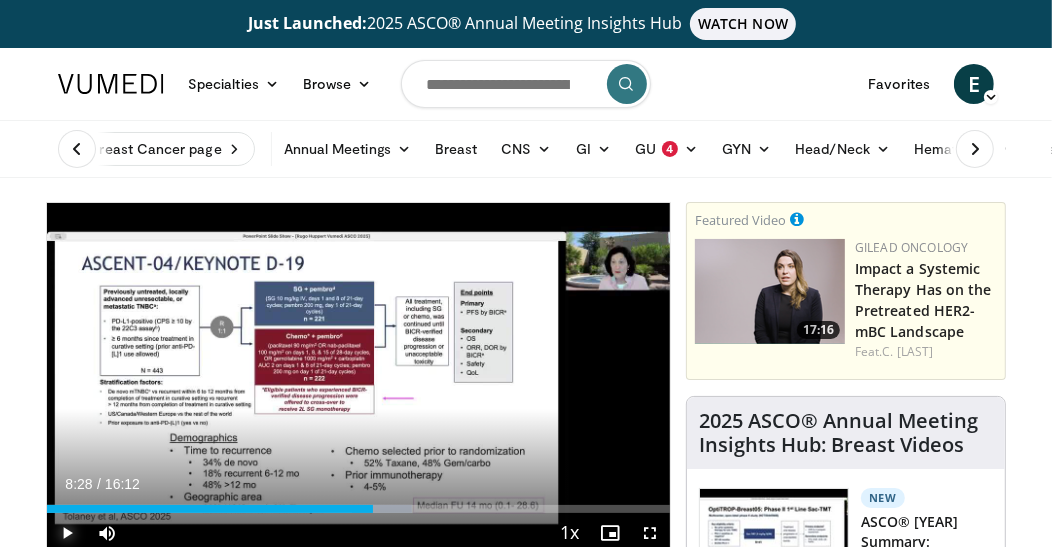 click at bounding box center [67, 533] 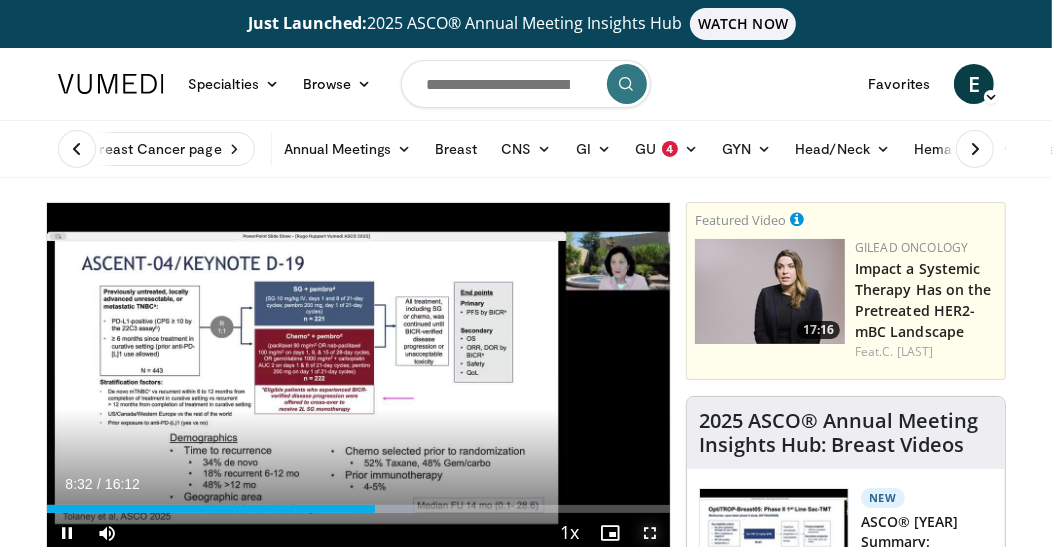 click at bounding box center (650, 533) 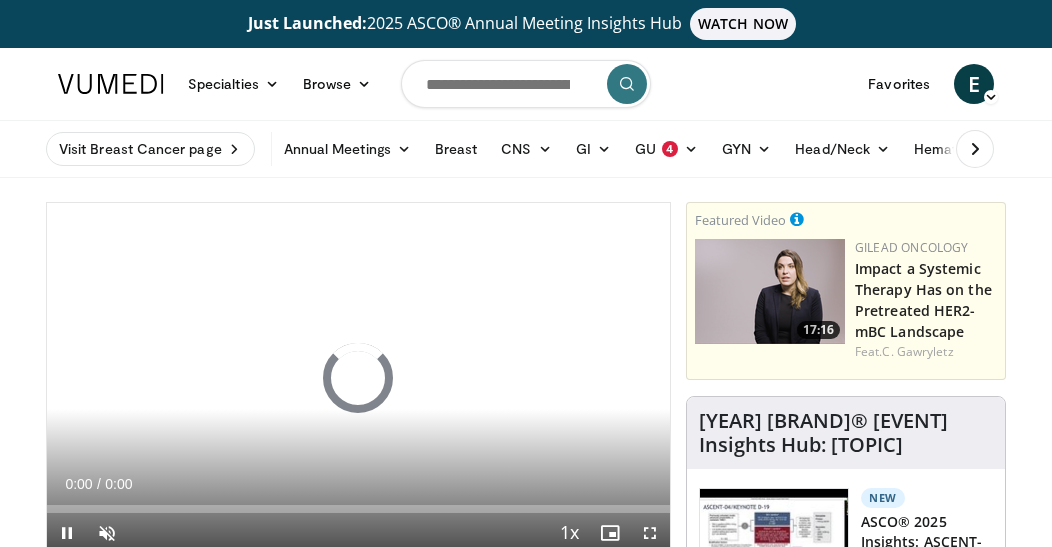scroll, scrollTop: 0, scrollLeft: 0, axis: both 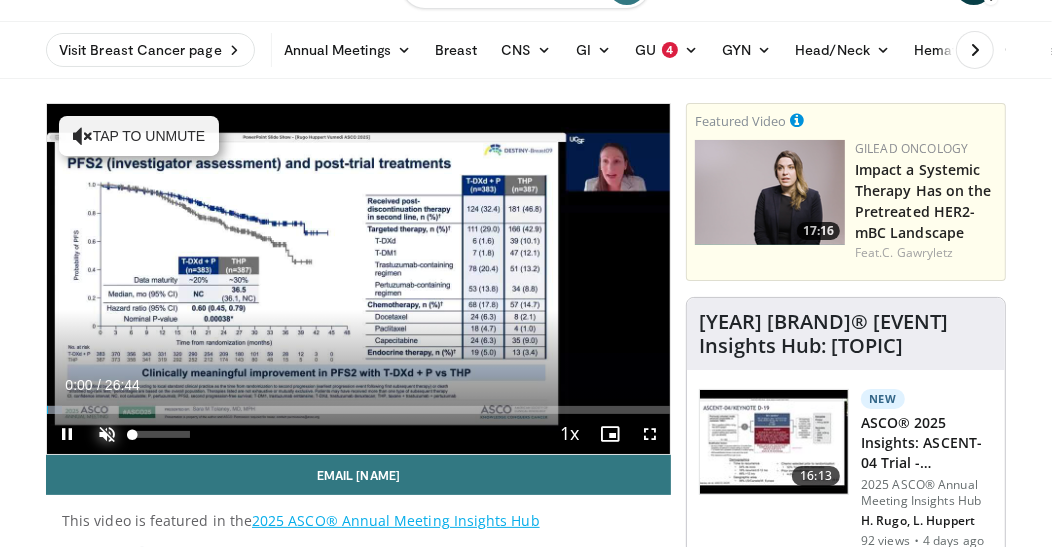 click at bounding box center (107, 434) 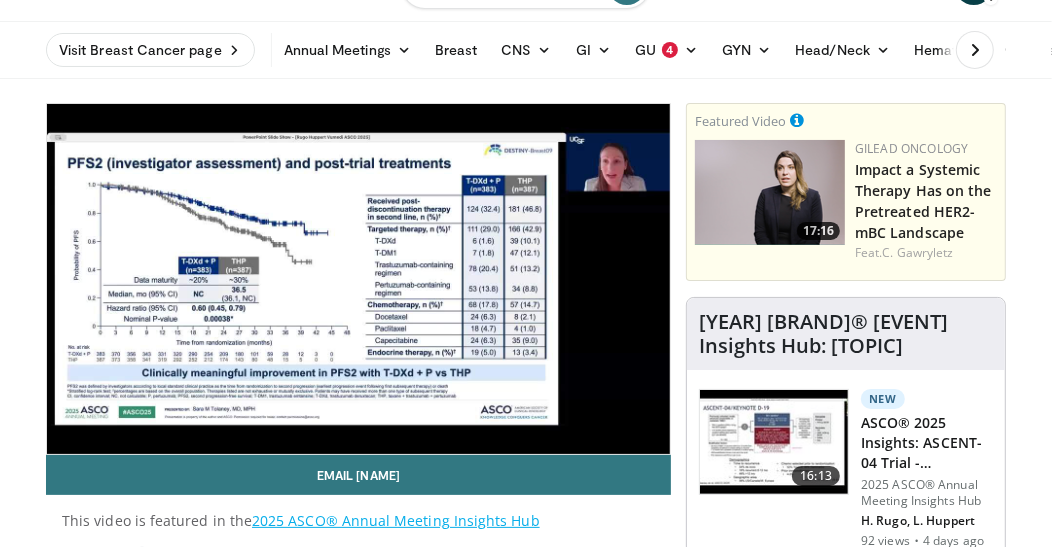click on "10 seconds
Tap to unmute" at bounding box center [358, 279] 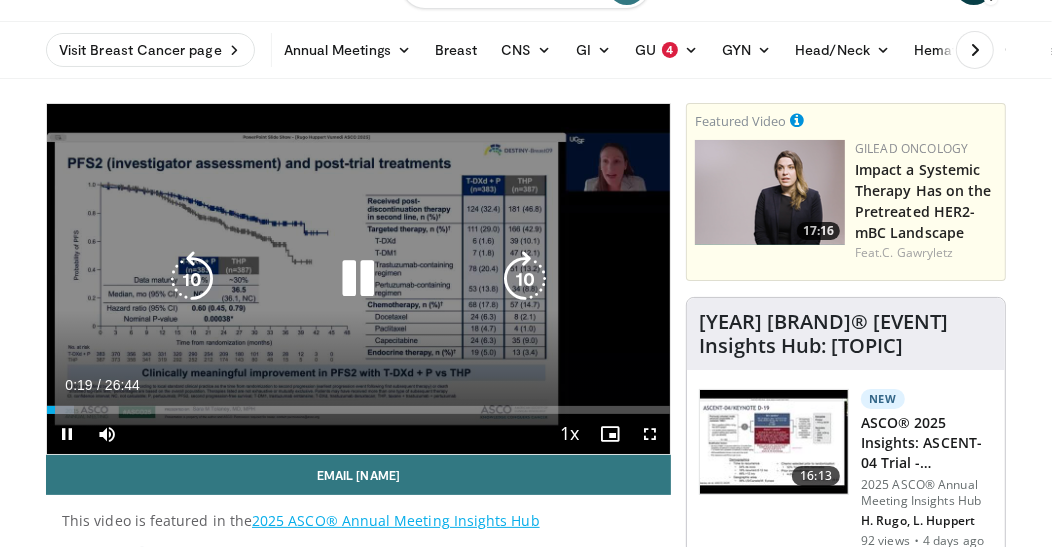 click at bounding box center (525, 279) 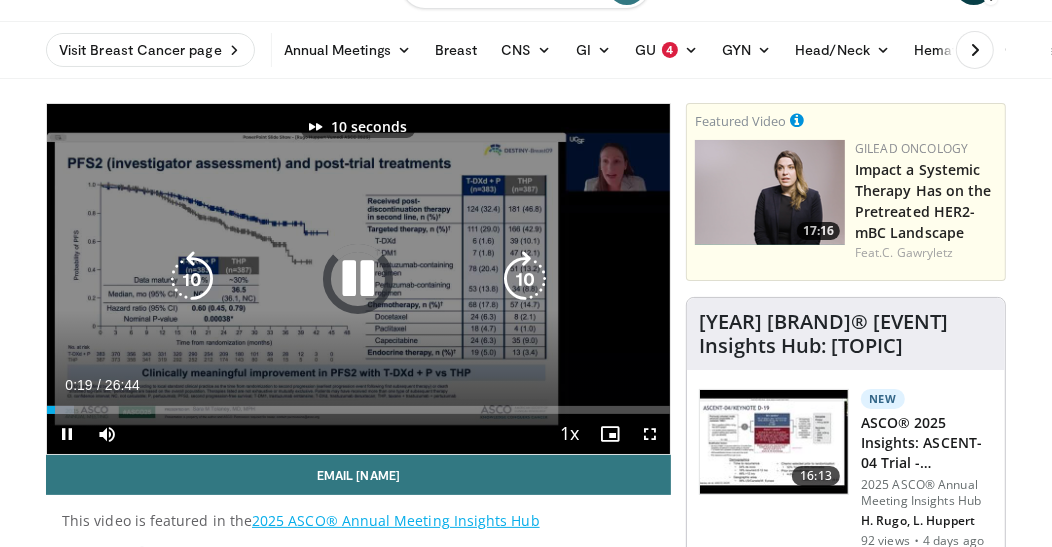 click at bounding box center (525, 279) 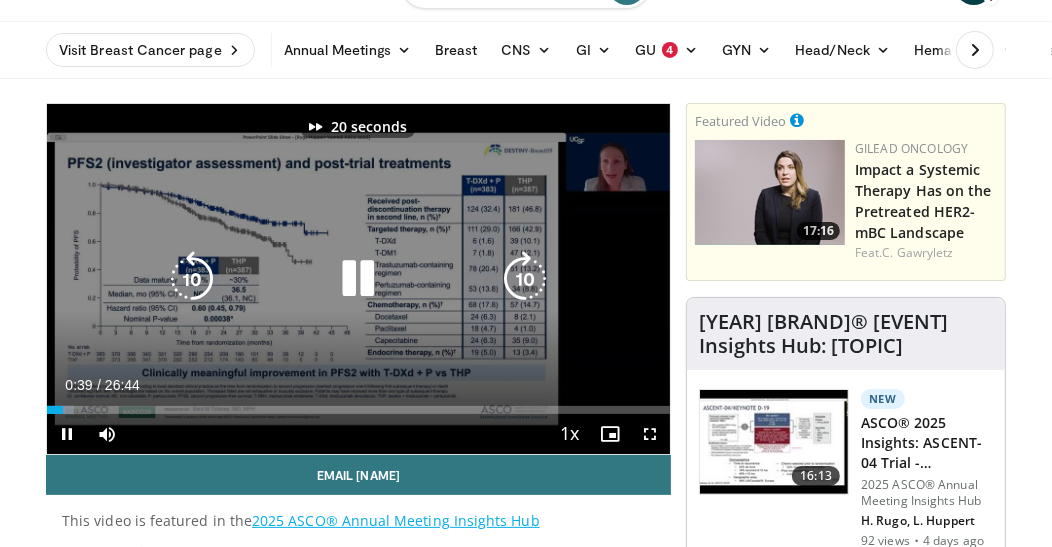 click at bounding box center [525, 279] 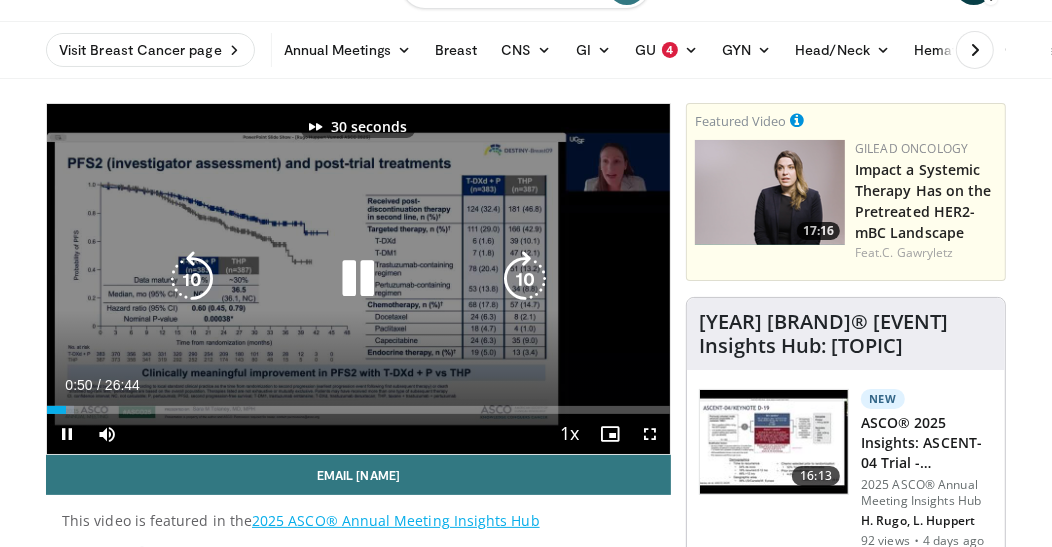 click at bounding box center [525, 279] 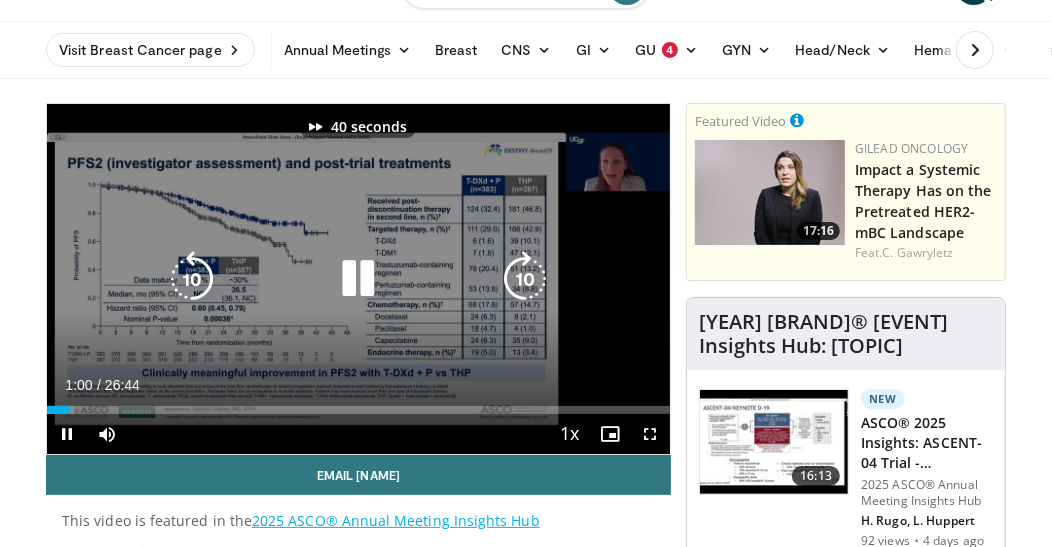 click at bounding box center (525, 279) 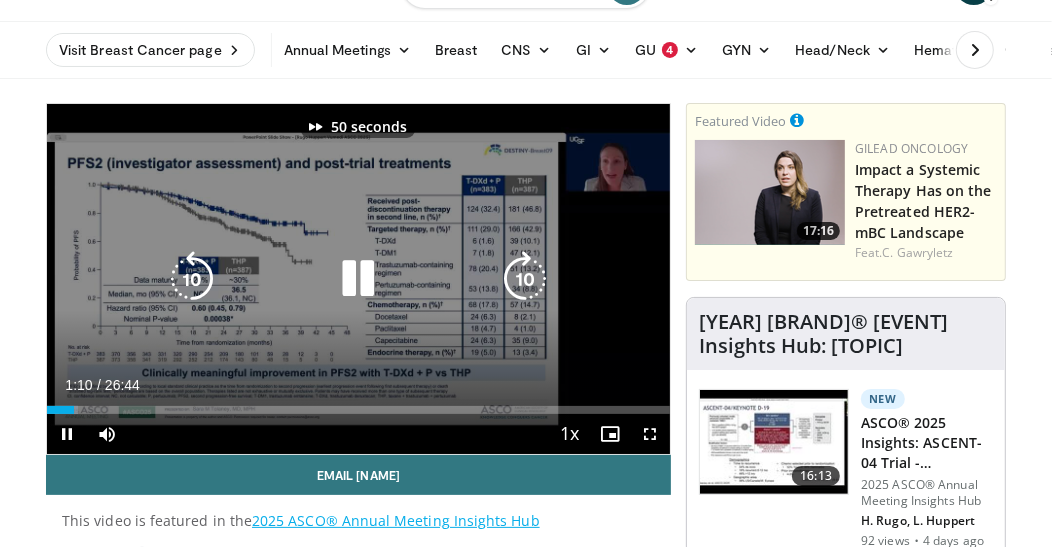 click at bounding box center (525, 279) 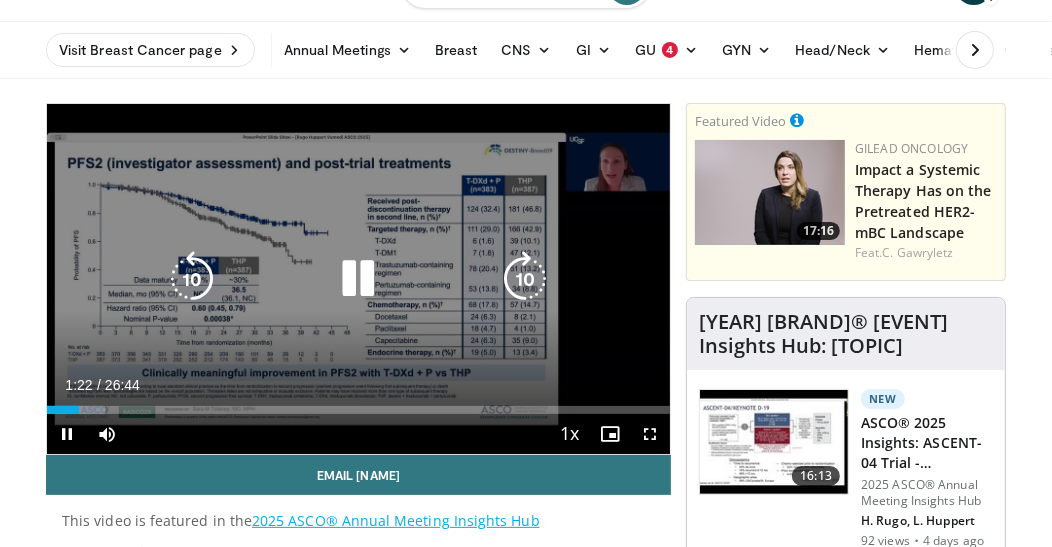 click at bounding box center [525, 279] 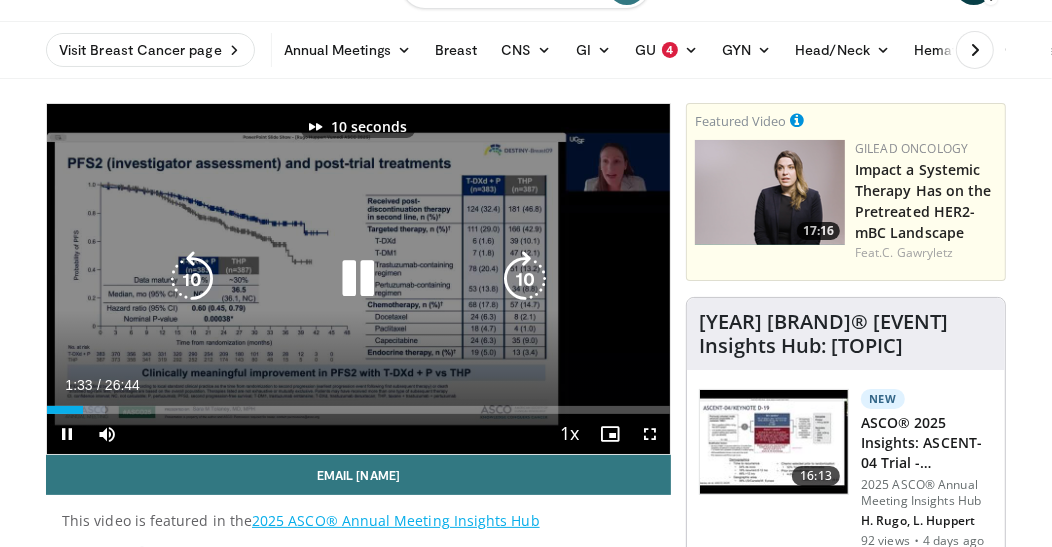 click at bounding box center (525, 279) 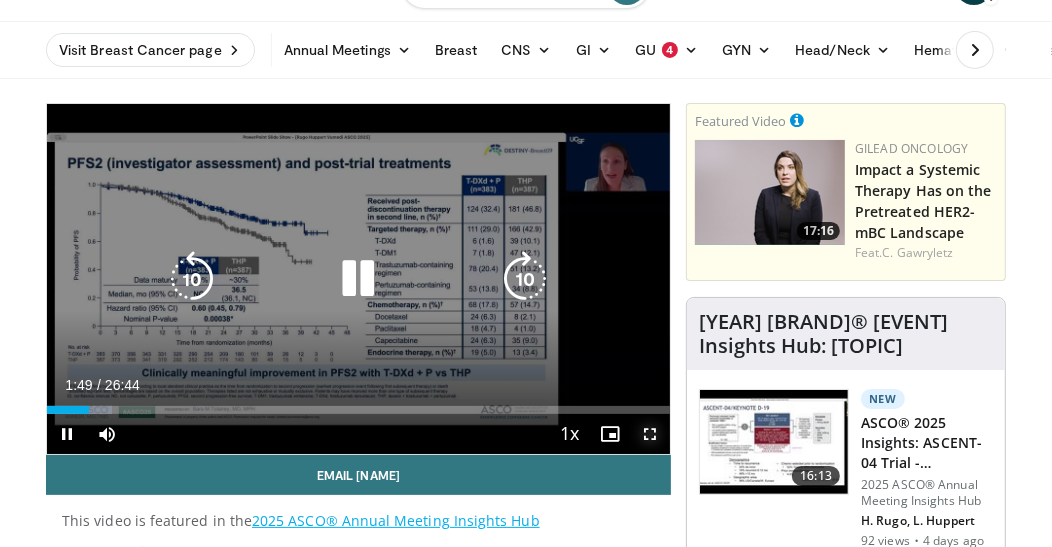drag, startPoint x: 650, startPoint y: 434, endPoint x: 647, endPoint y: 521, distance: 87.05171 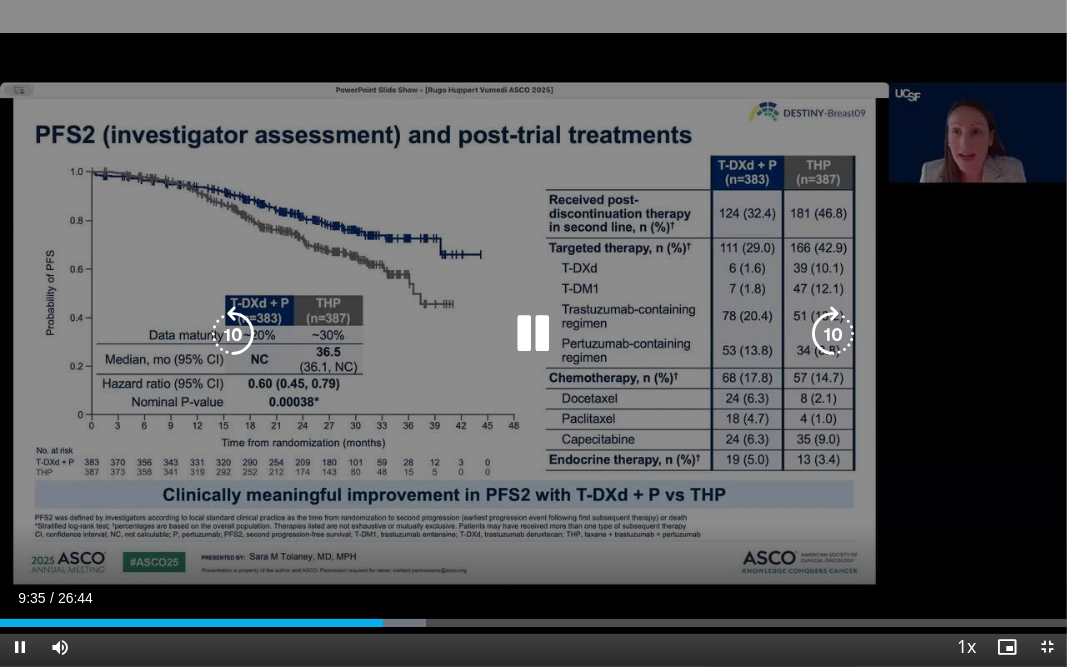 click at bounding box center (534, 334) 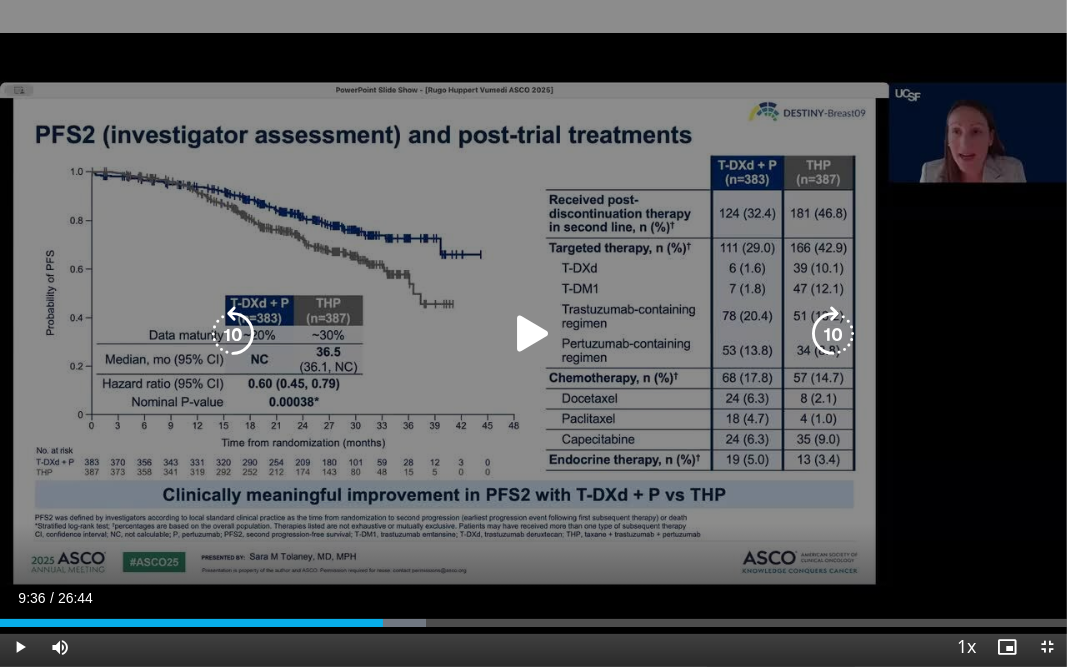 click at bounding box center (534, 334) 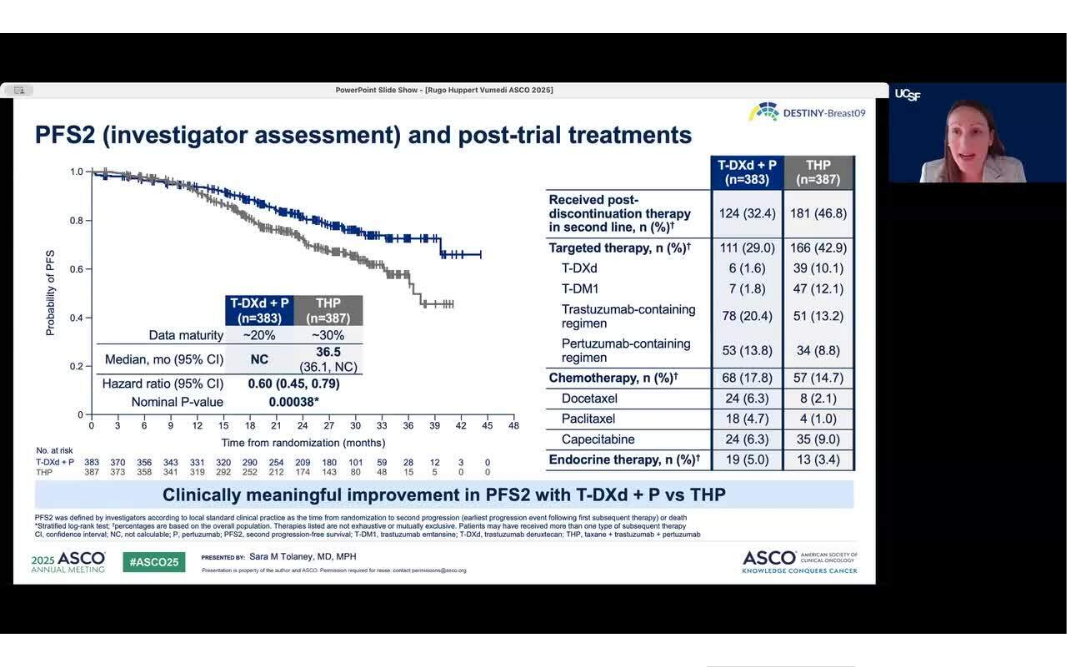 click at bounding box center (533, 334) 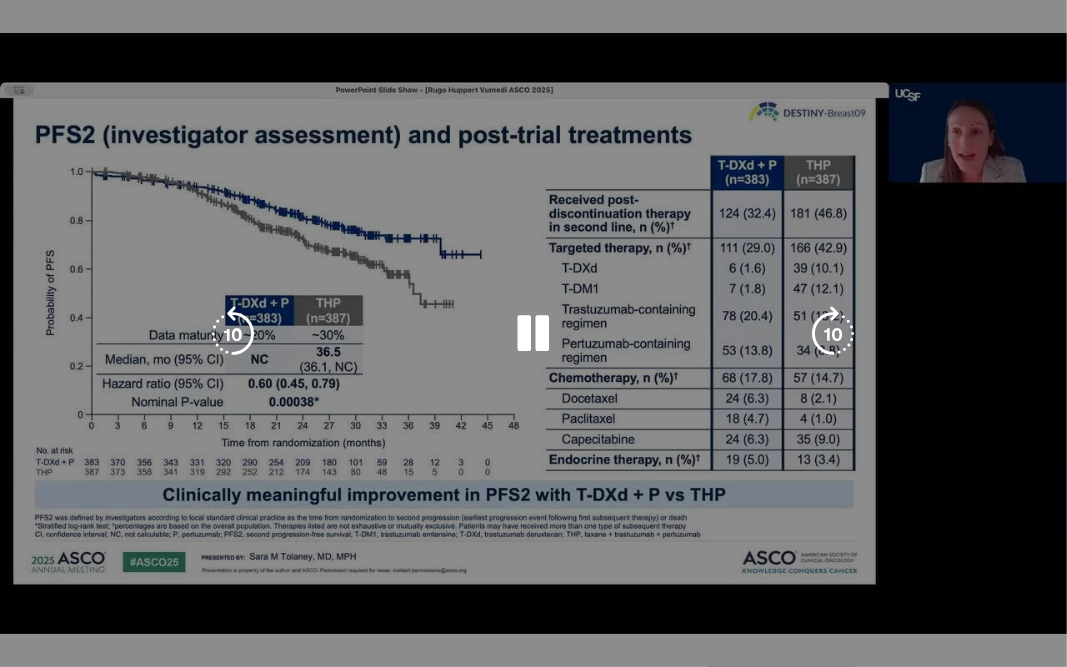 click at bounding box center [533, 334] 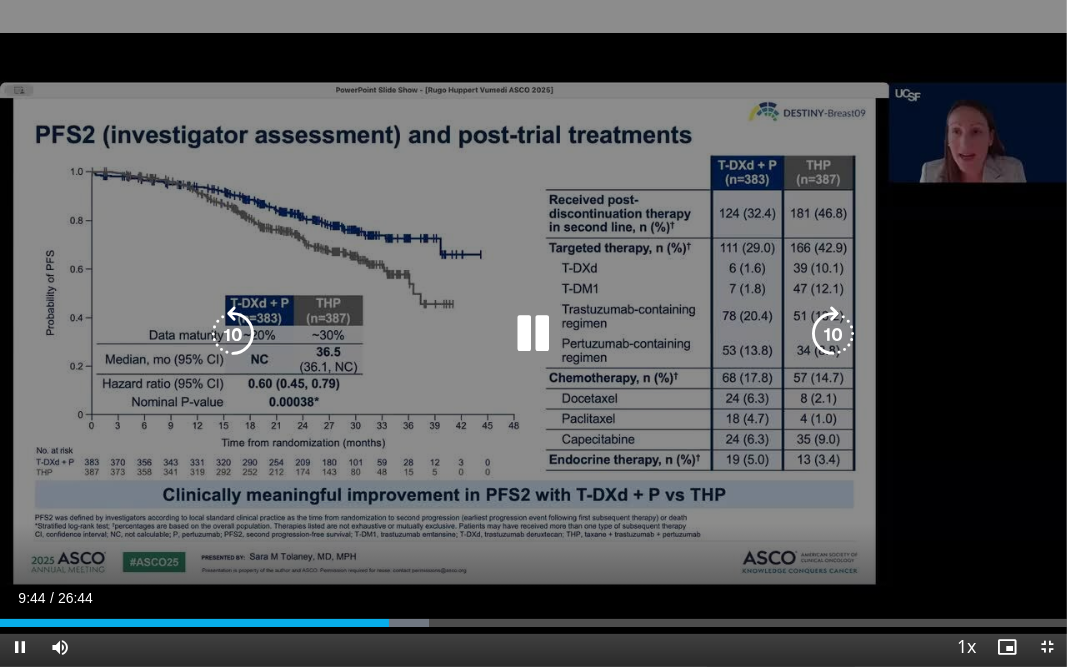 click at bounding box center [834, 334] 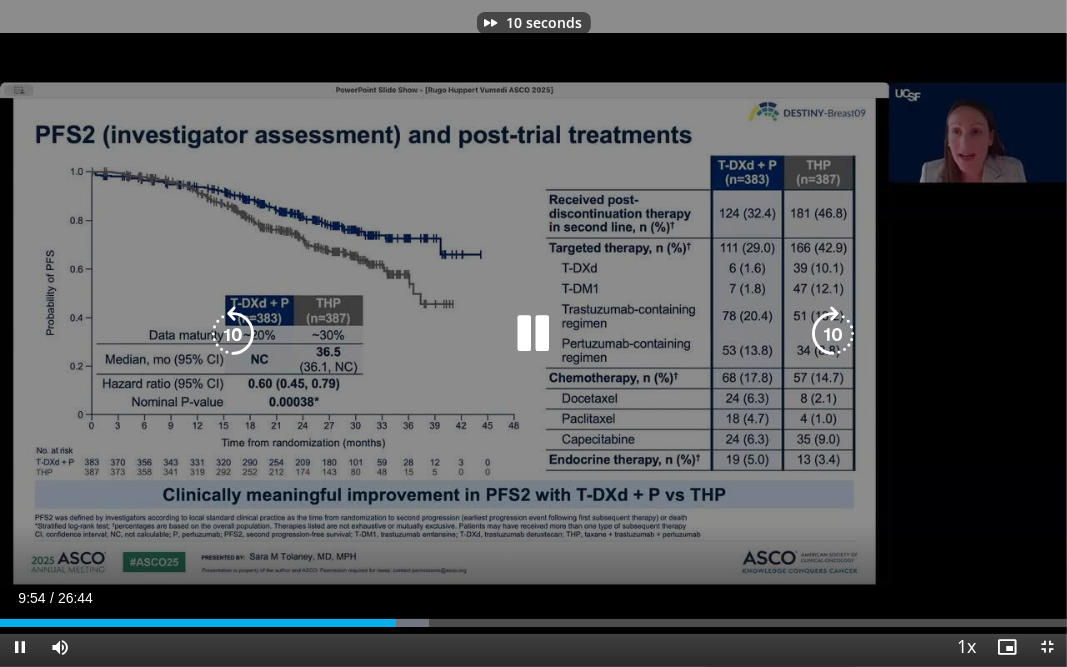 click at bounding box center (834, 334) 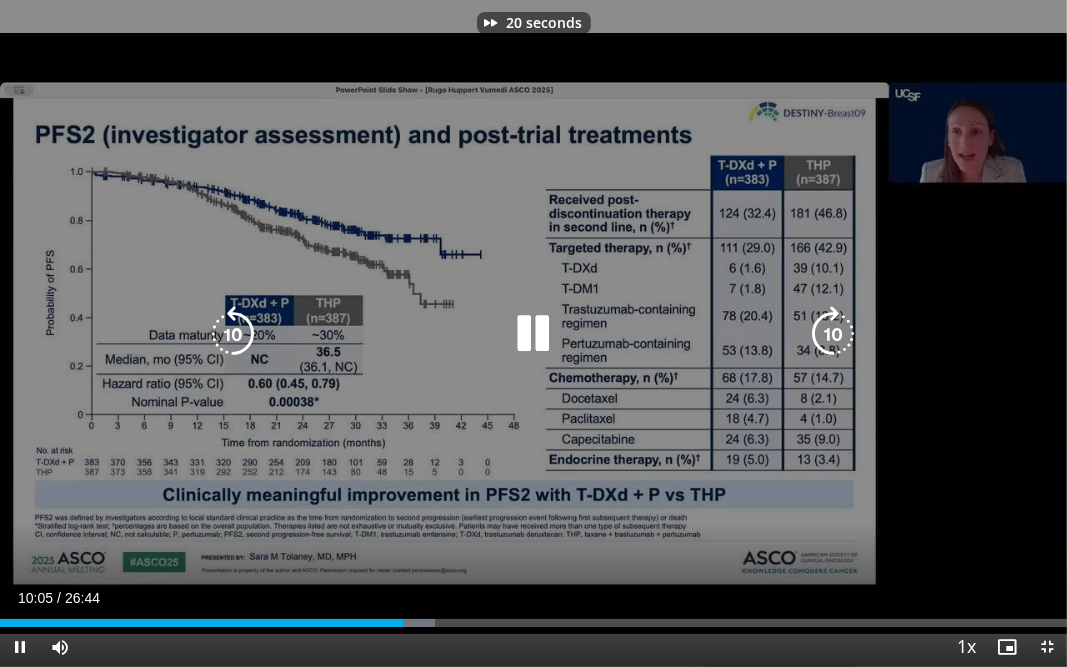 click at bounding box center [834, 334] 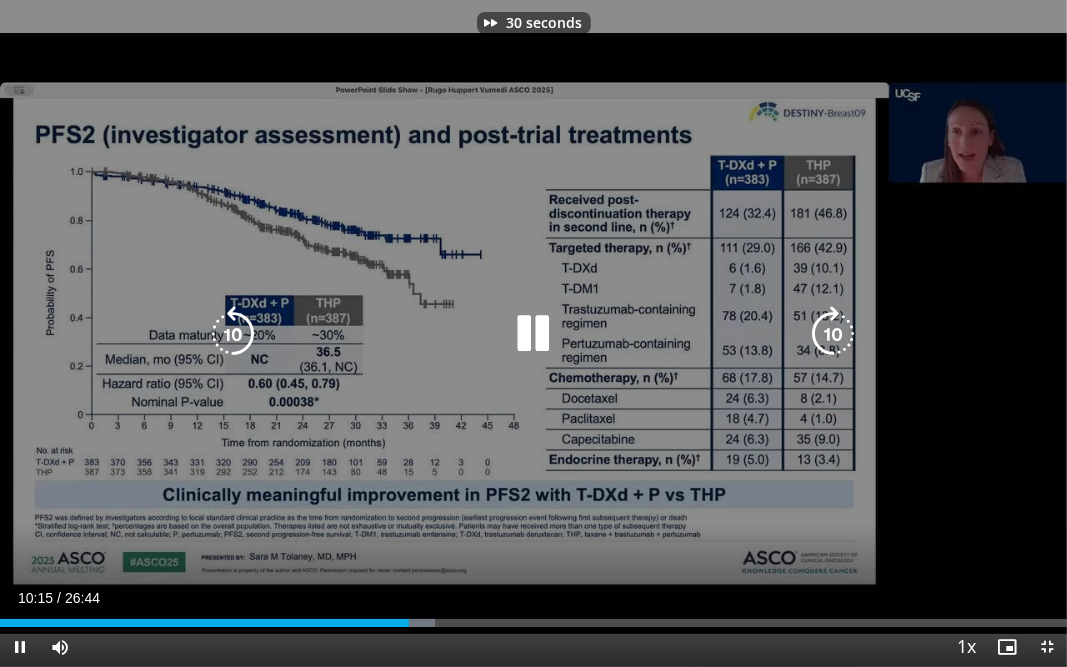 click at bounding box center (834, 334) 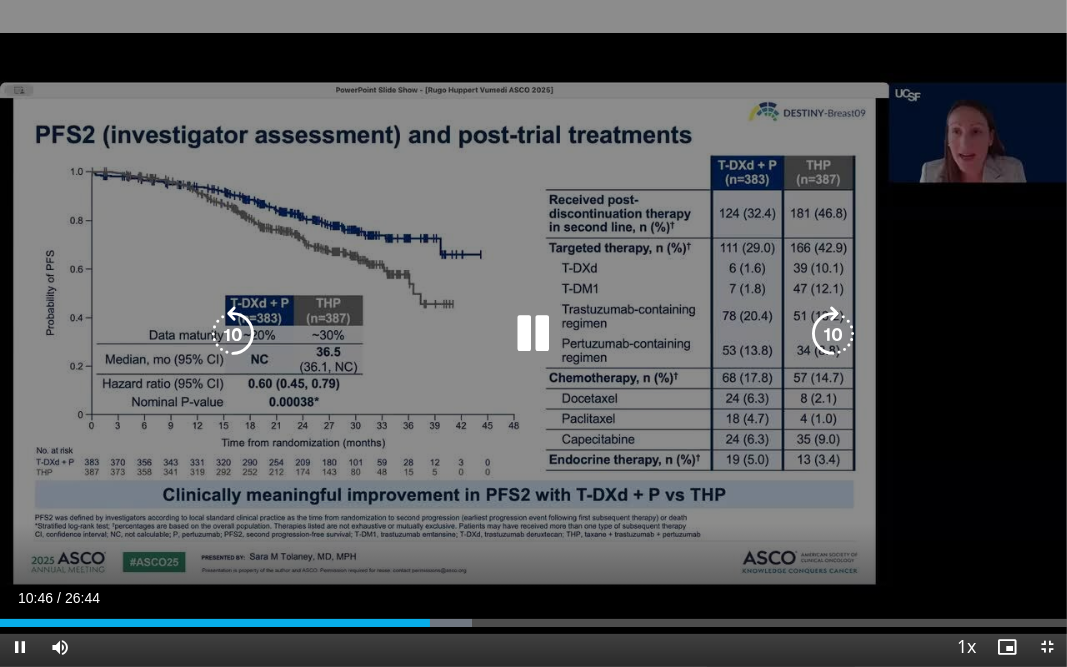 click at bounding box center [534, 334] 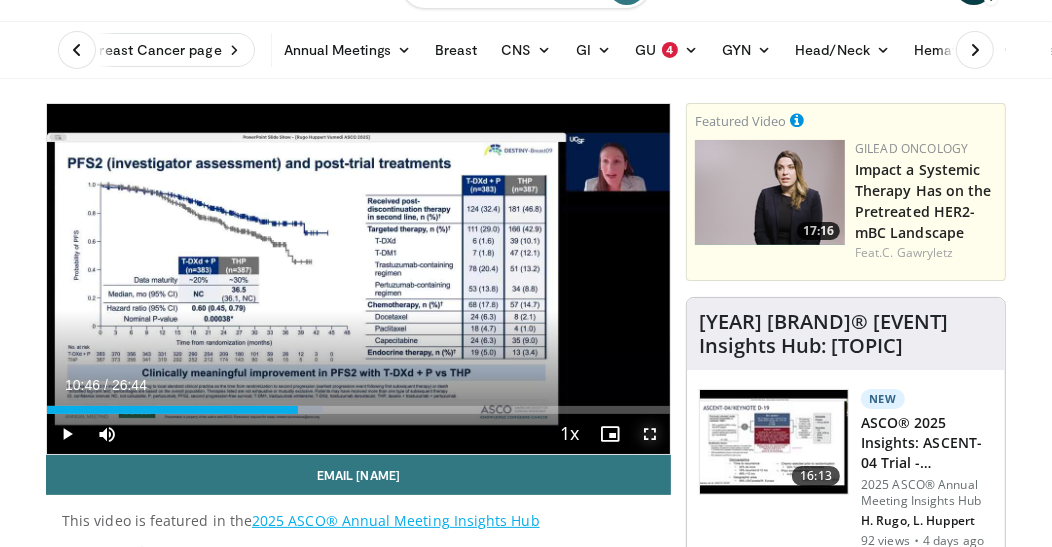 click at bounding box center (650, 434) 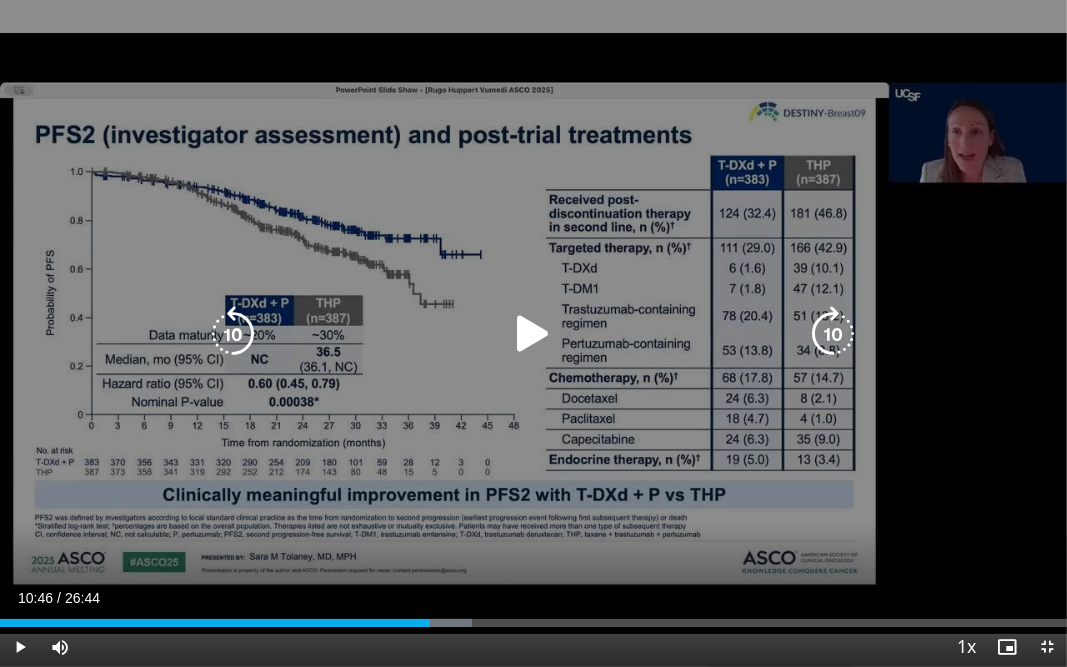 click at bounding box center [534, 334] 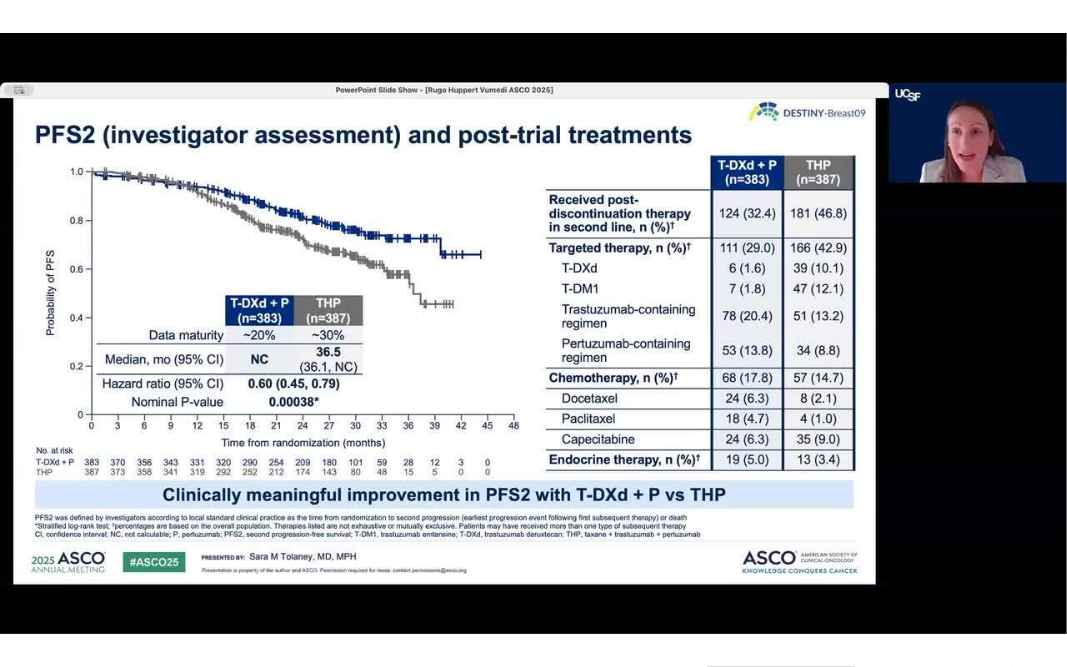 click on "40 seconds
Tap to unmute" at bounding box center (533, 333) 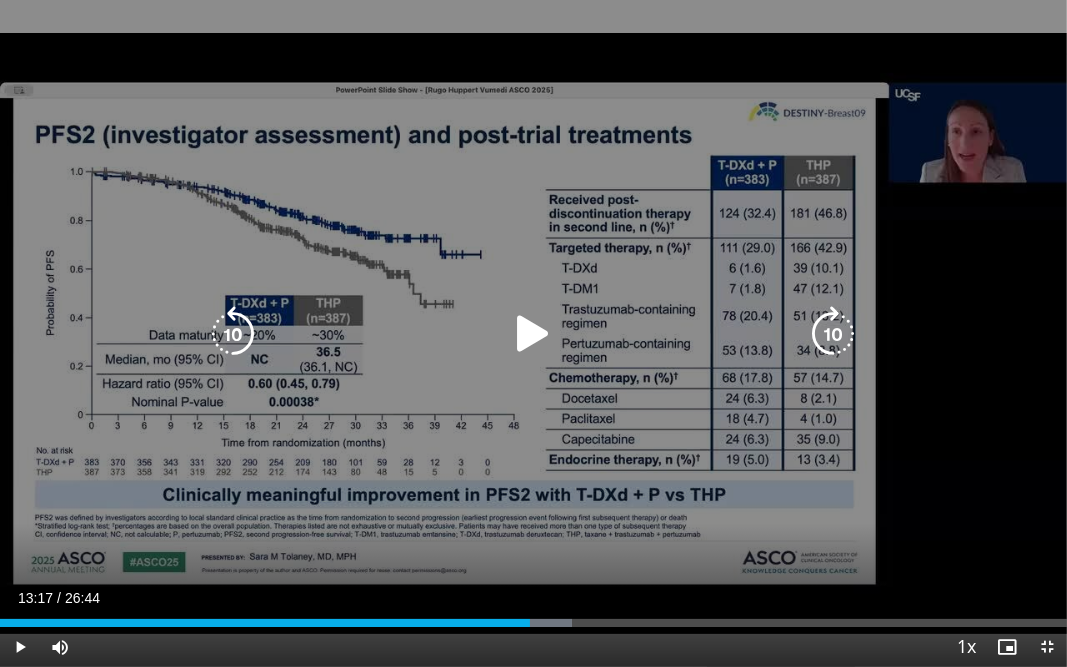 click at bounding box center [834, 334] 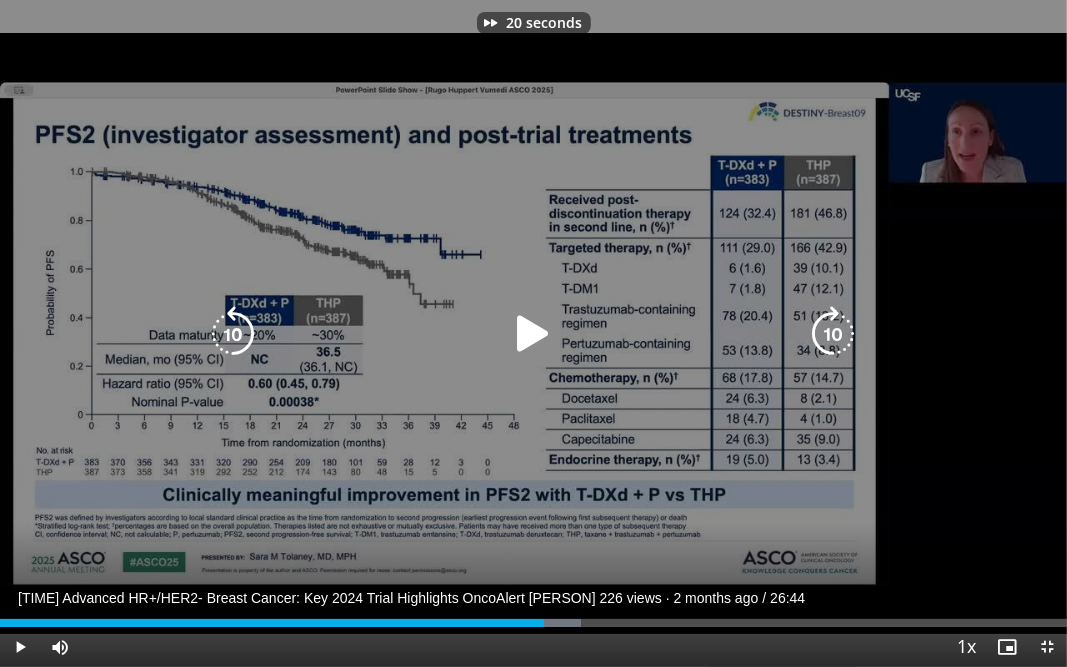 click at bounding box center [834, 334] 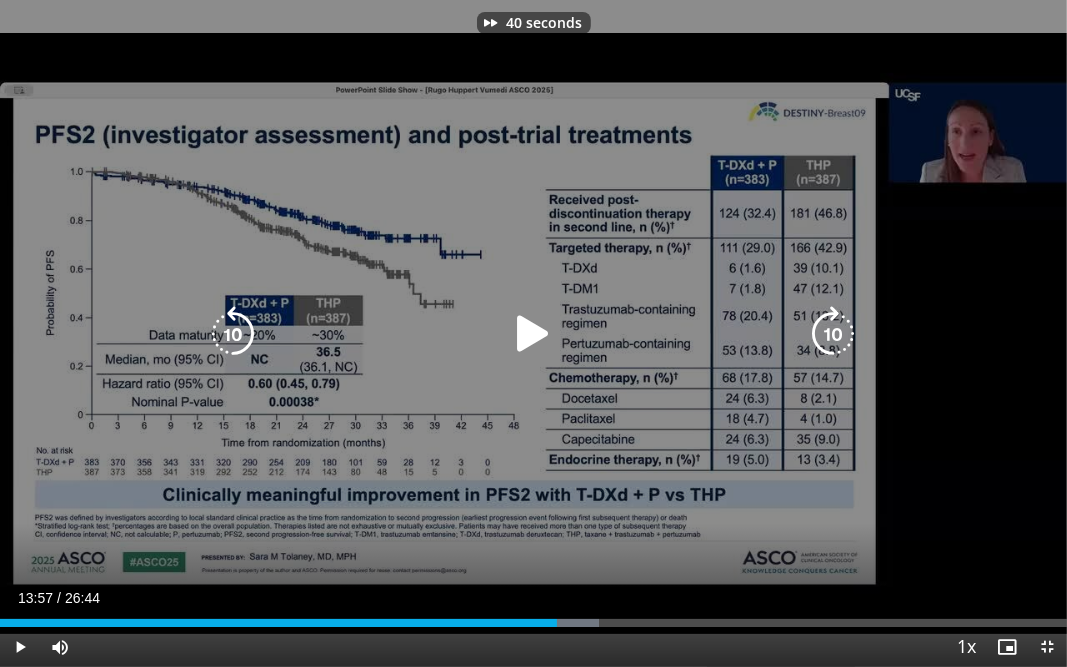 click at bounding box center [534, 334] 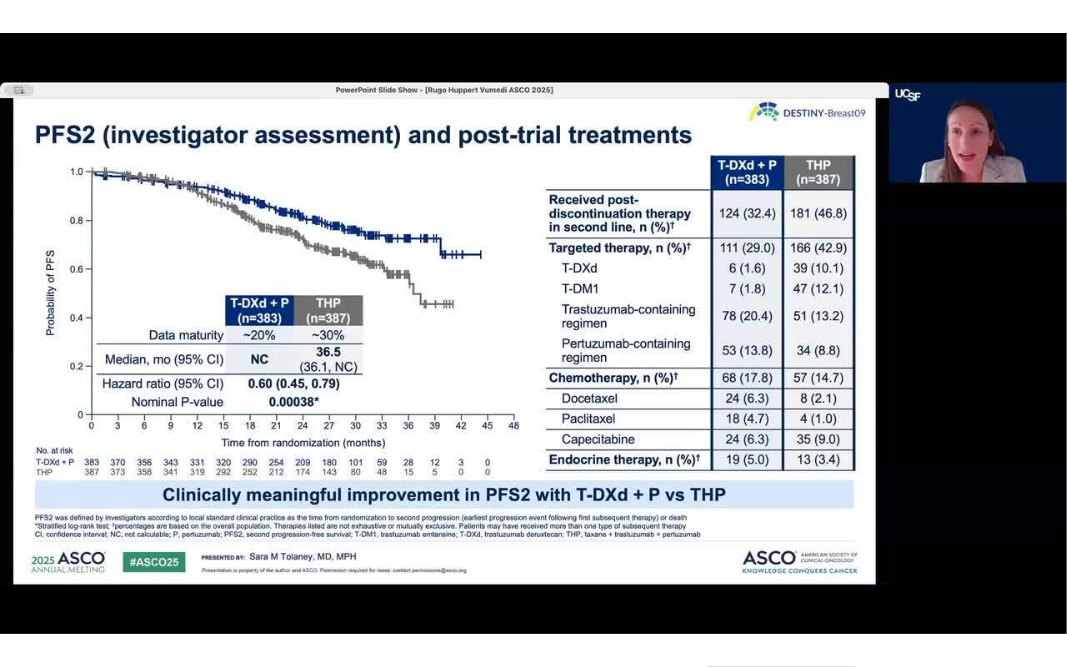 click at bounding box center [533, 334] 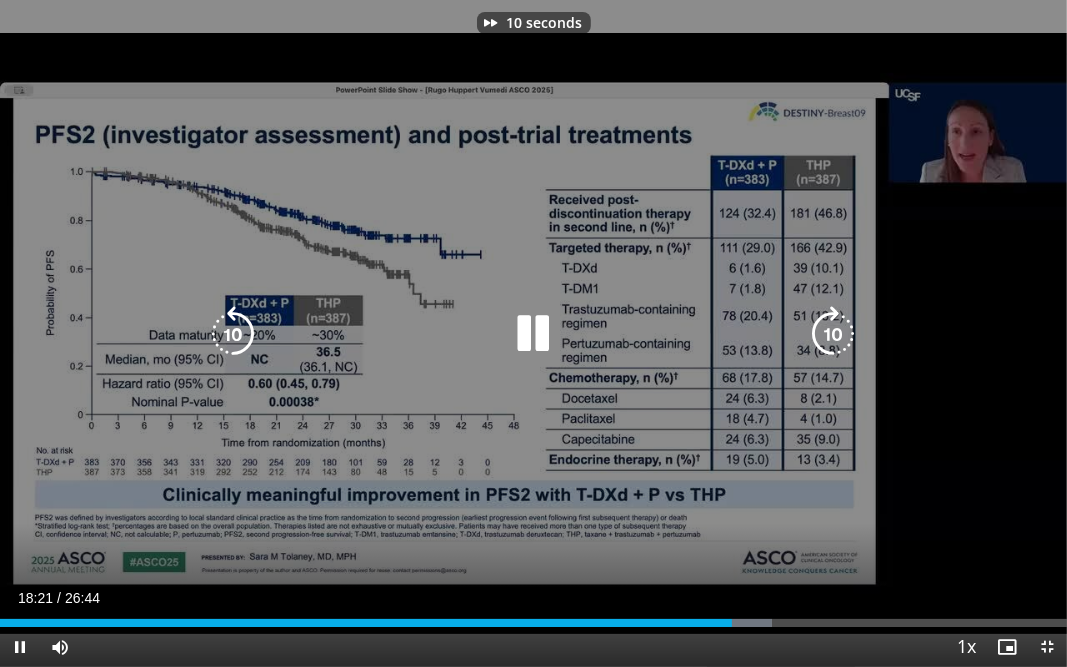 click at bounding box center [834, 334] 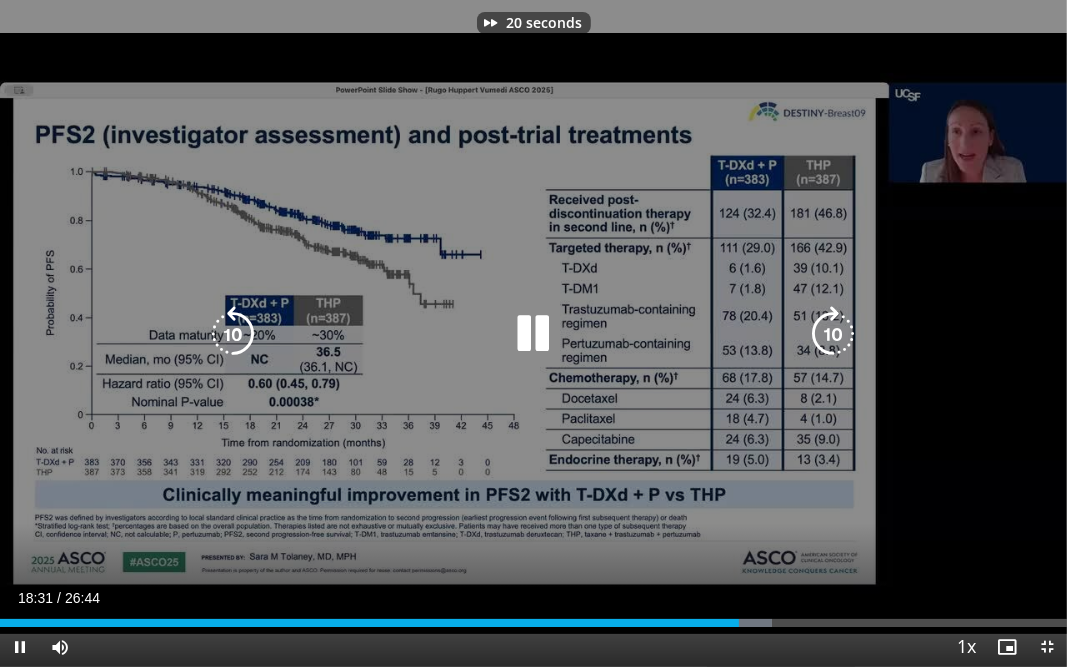 click at bounding box center (834, 334) 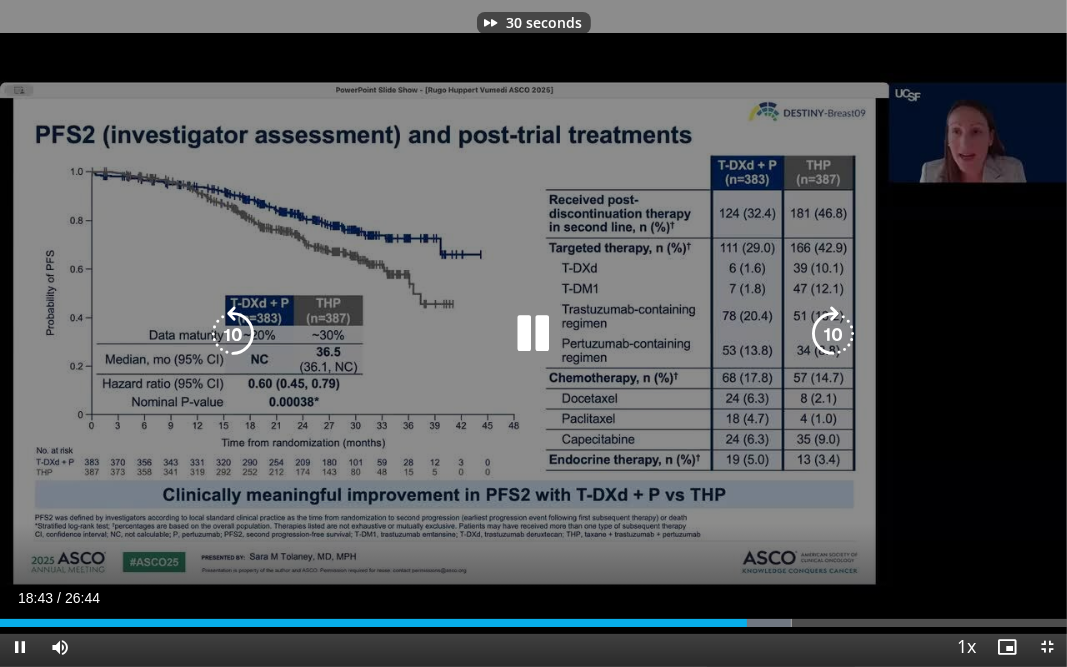 click at bounding box center (834, 334) 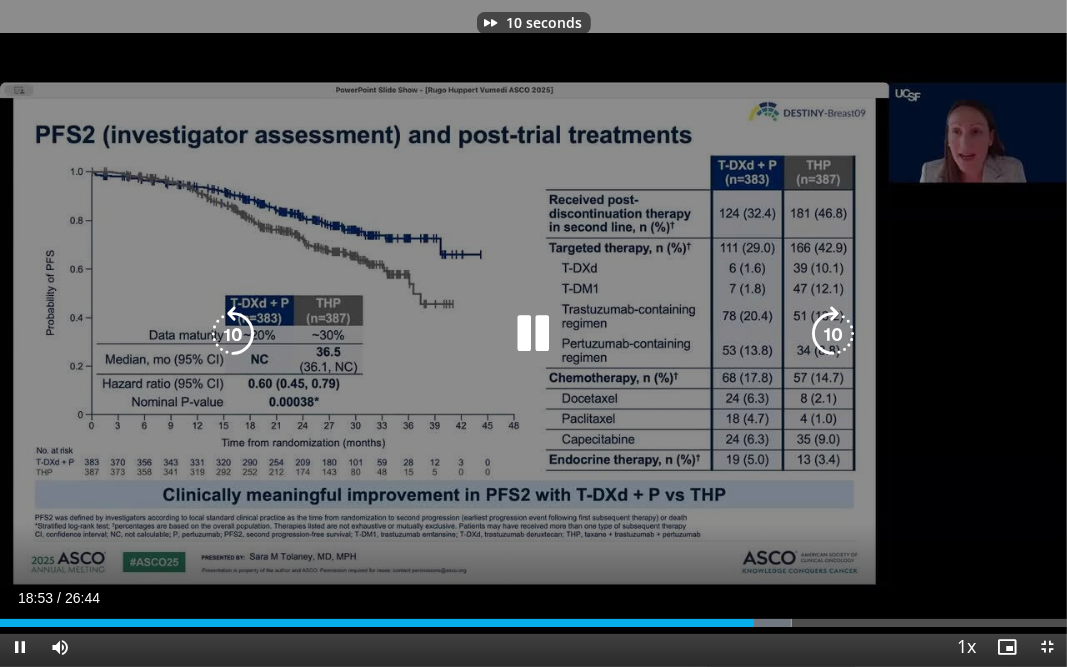 click at bounding box center (834, 334) 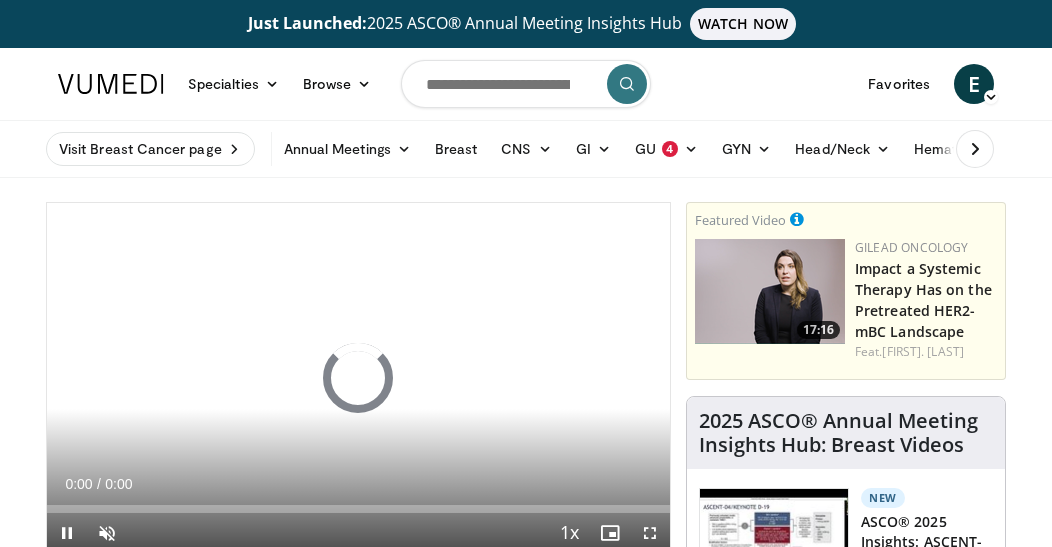 scroll, scrollTop: 0, scrollLeft: 0, axis: both 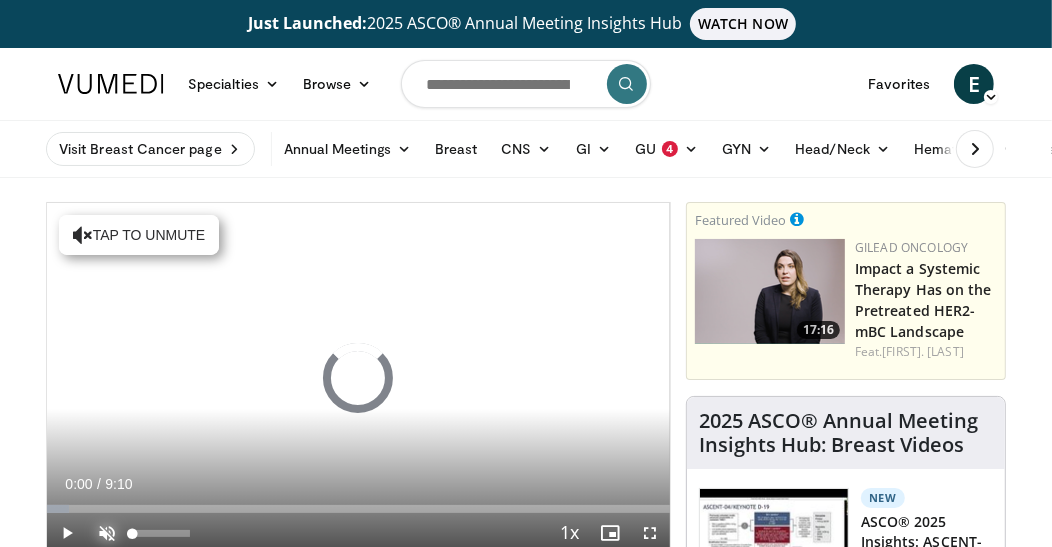 click at bounding box center (107, 533) 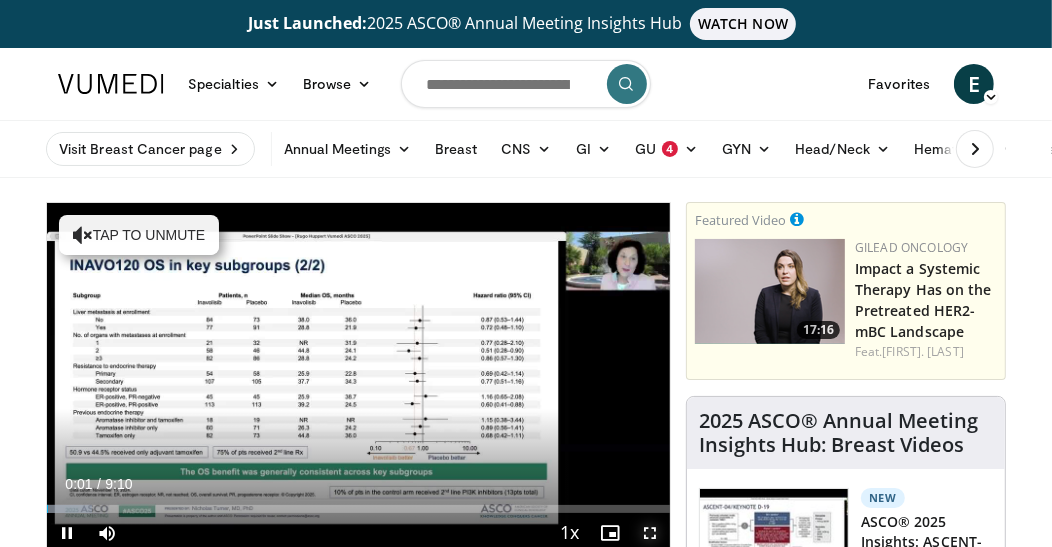 drag, startPoint x: 651, startPoint y: 529, endPoint x: 651, endPoint y: 616, distance: 87 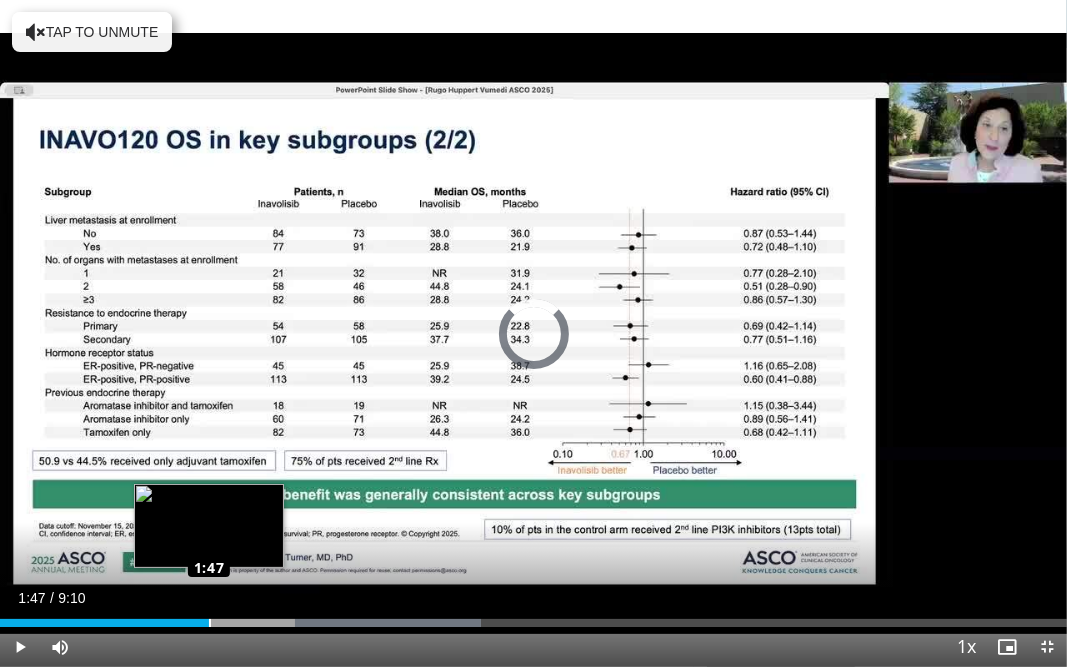 click on "Loaded :  45.08% 1:47 1:47" at bounding box center (533, 623) 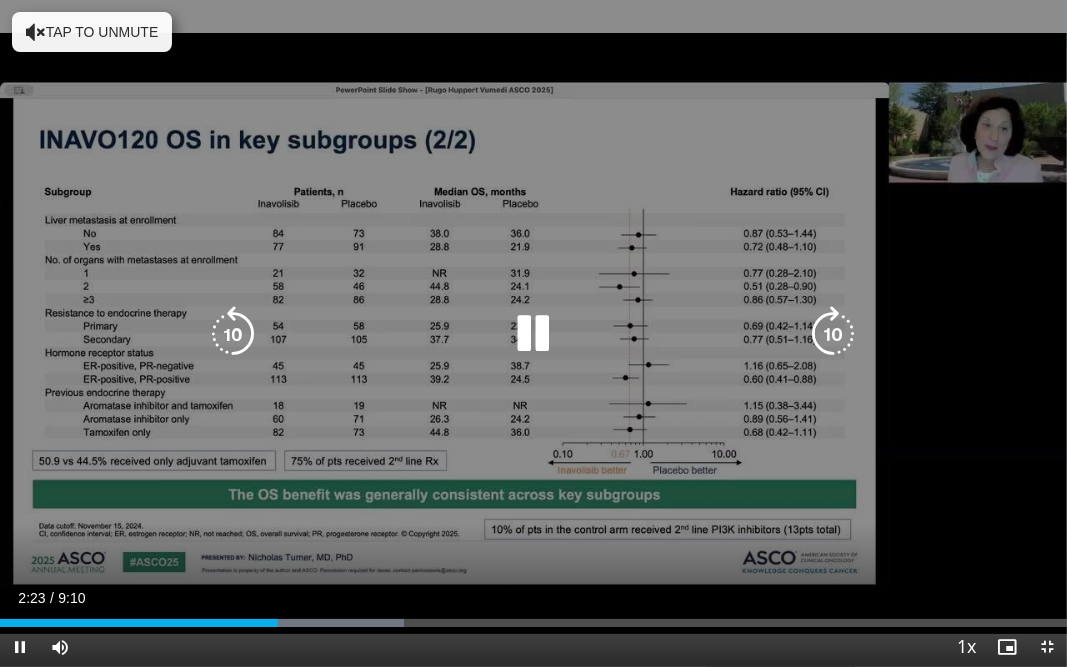 click at bounding box center (534, 334) 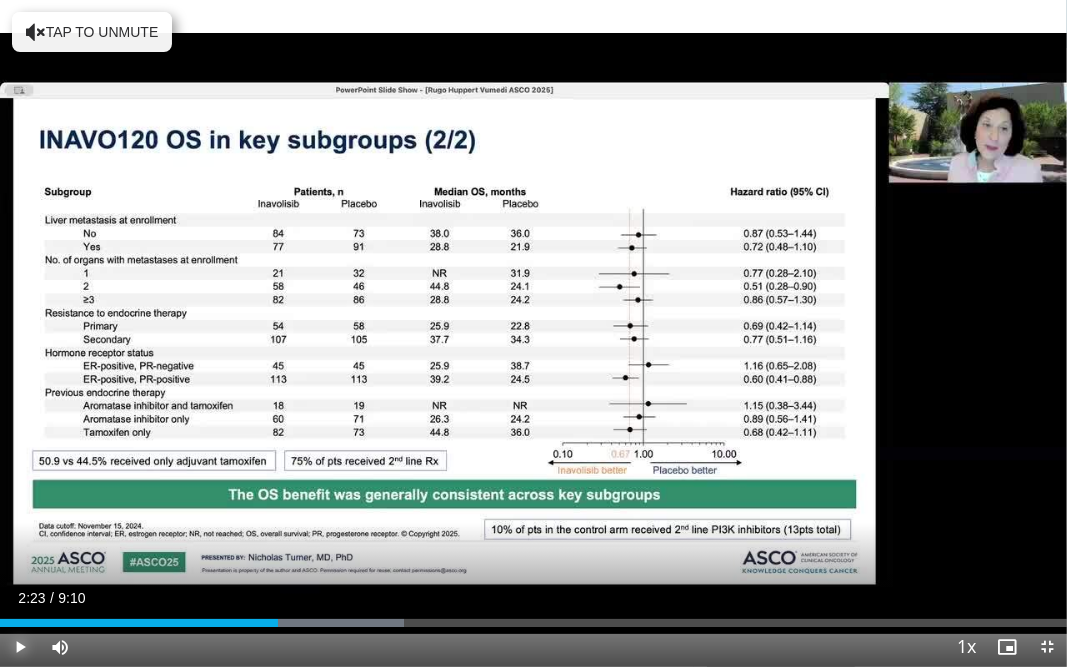 click at bounding box center [20, 647] 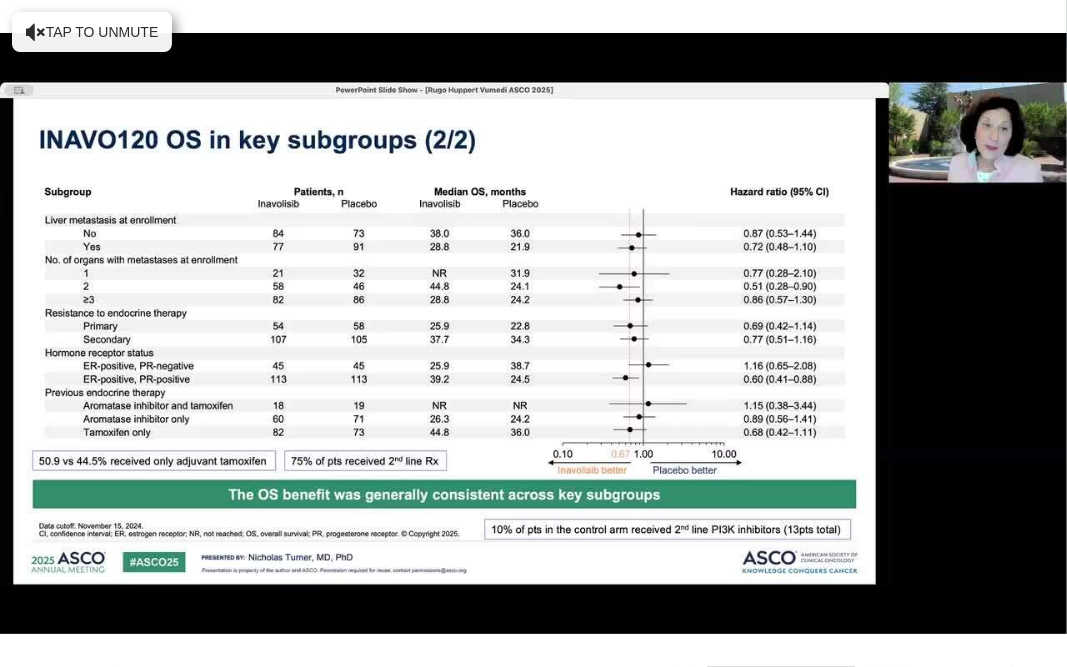 click at bounding box center (533, 334) 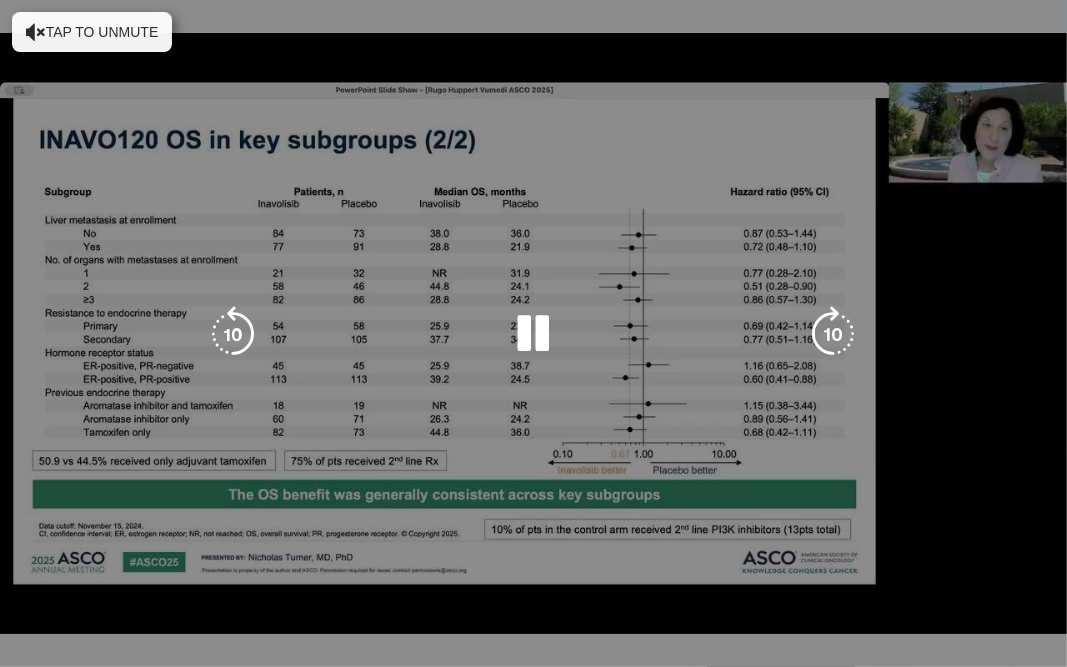 click at bounding box center [533, 334] 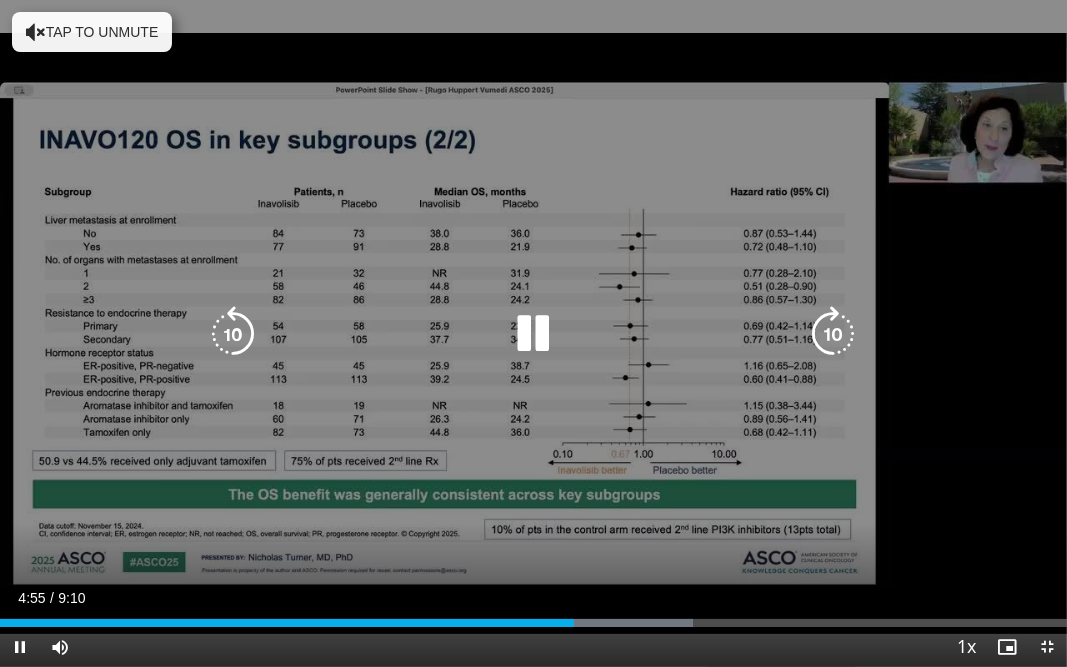 click at bounding box center (834, 334) 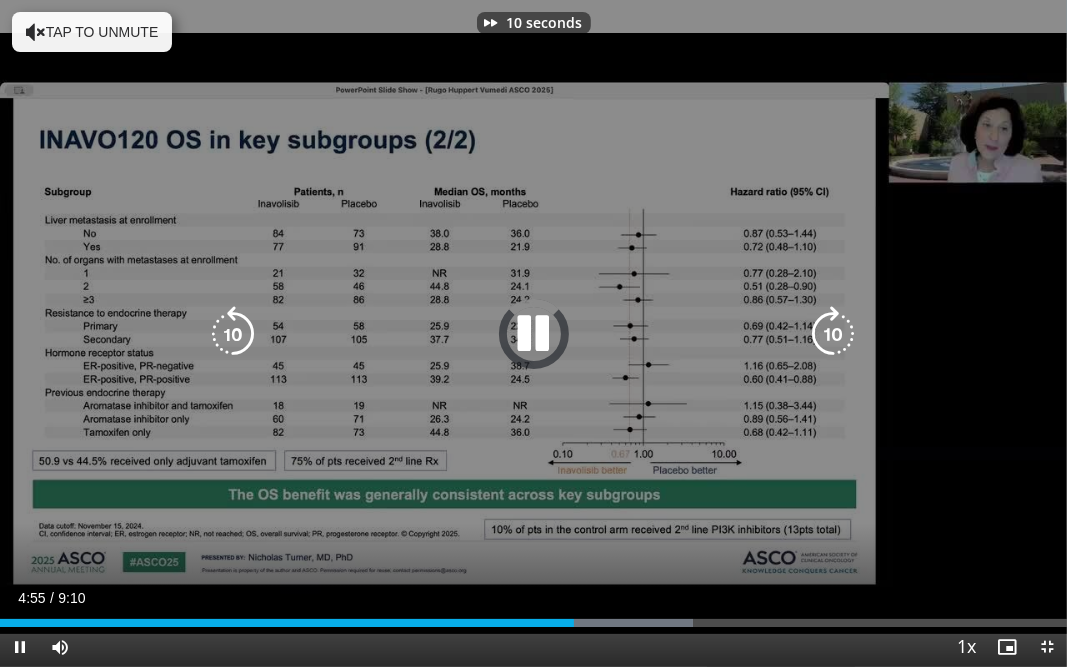 click at bounding box center [834, 334] 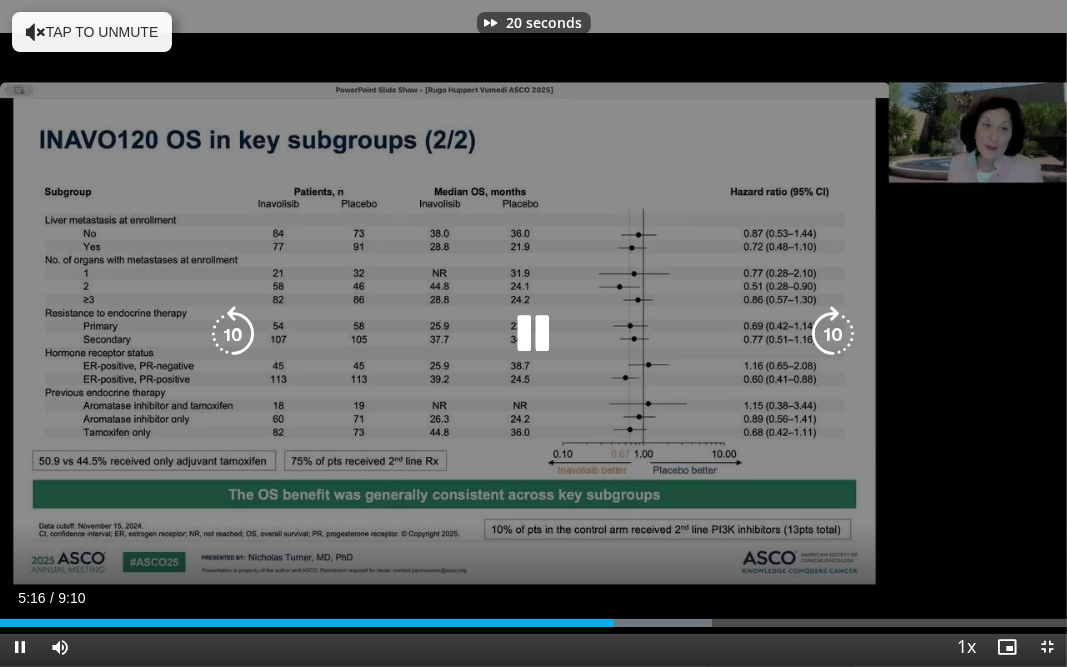 click at bounding box center (834, 334) 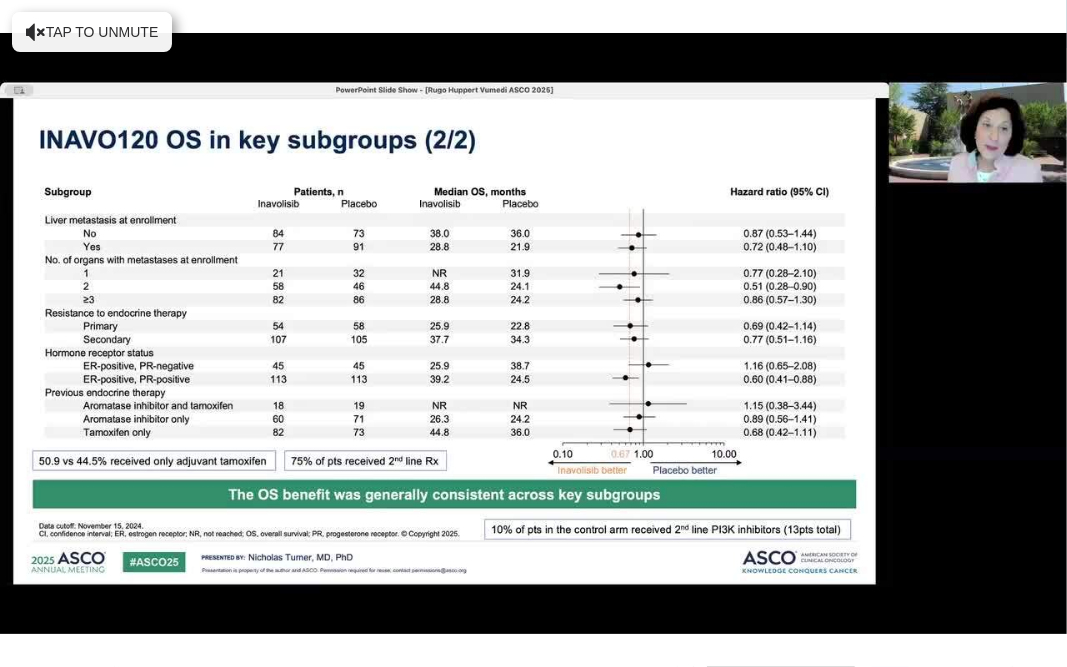 click at bounding box center (834, 334) 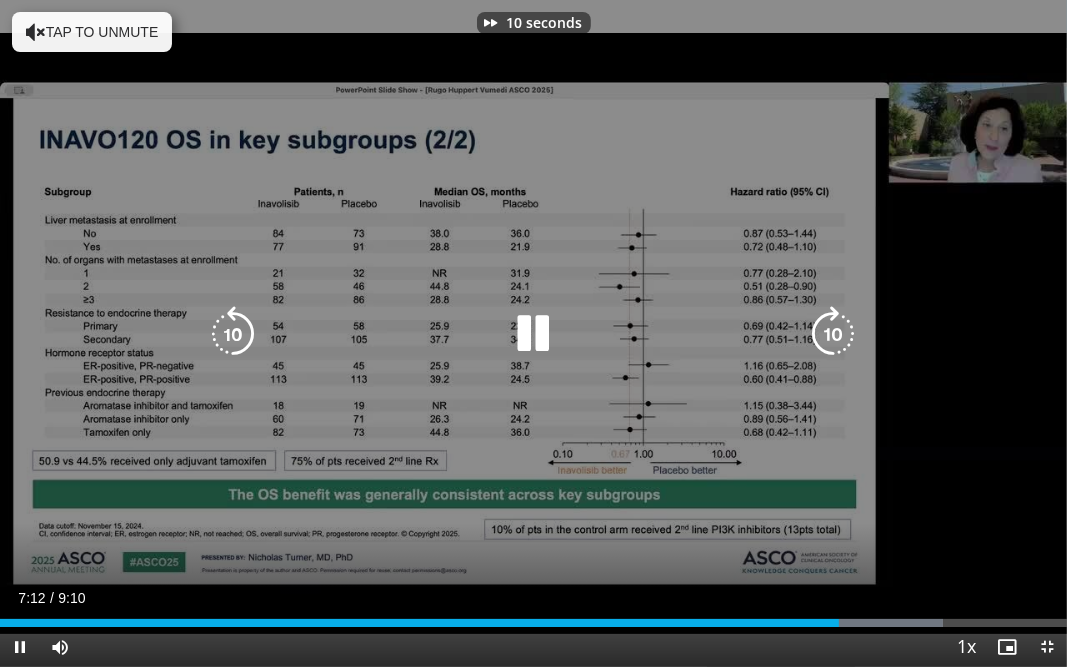 click at bounding box center [834, 334] 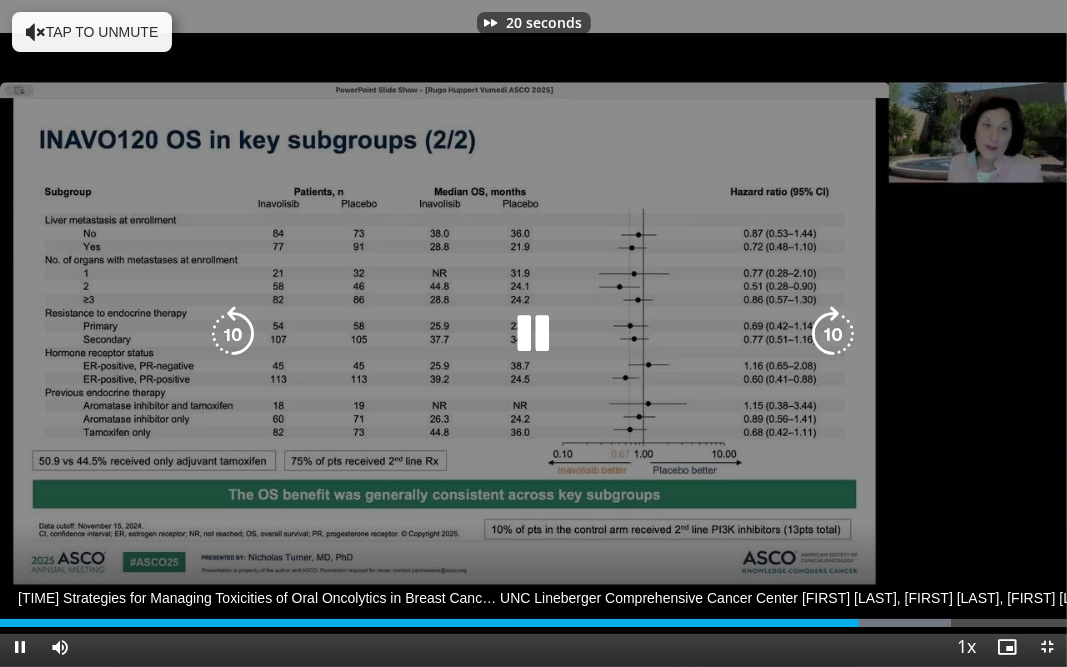 click at bounding box center [834, 334] 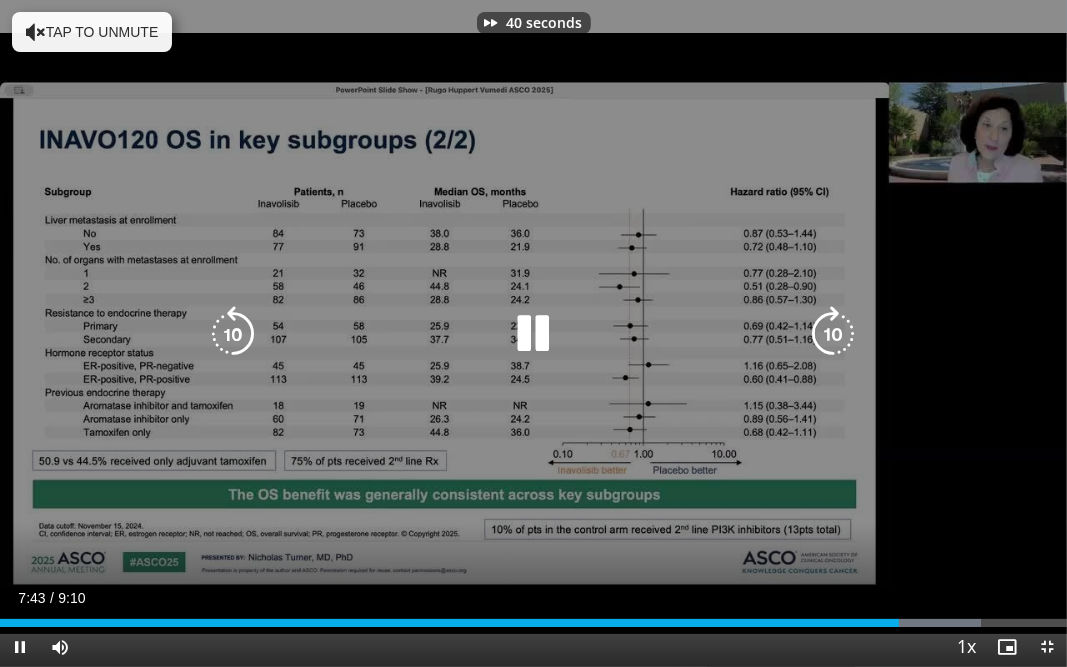 click at bounding box center [834, 334] 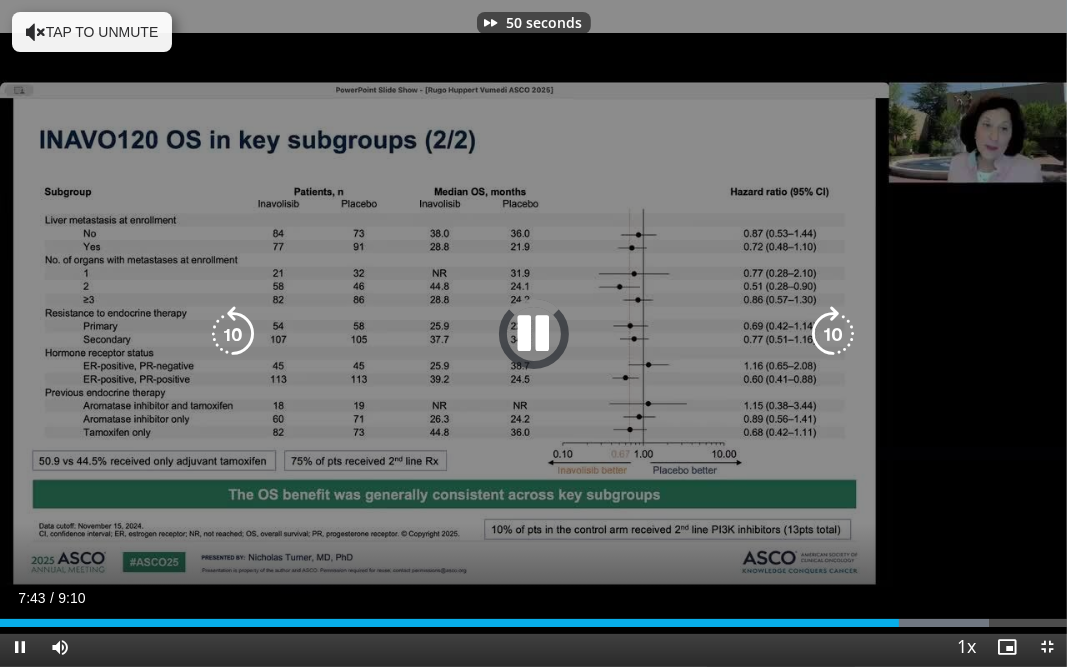 click at bounding box center (834, 334) 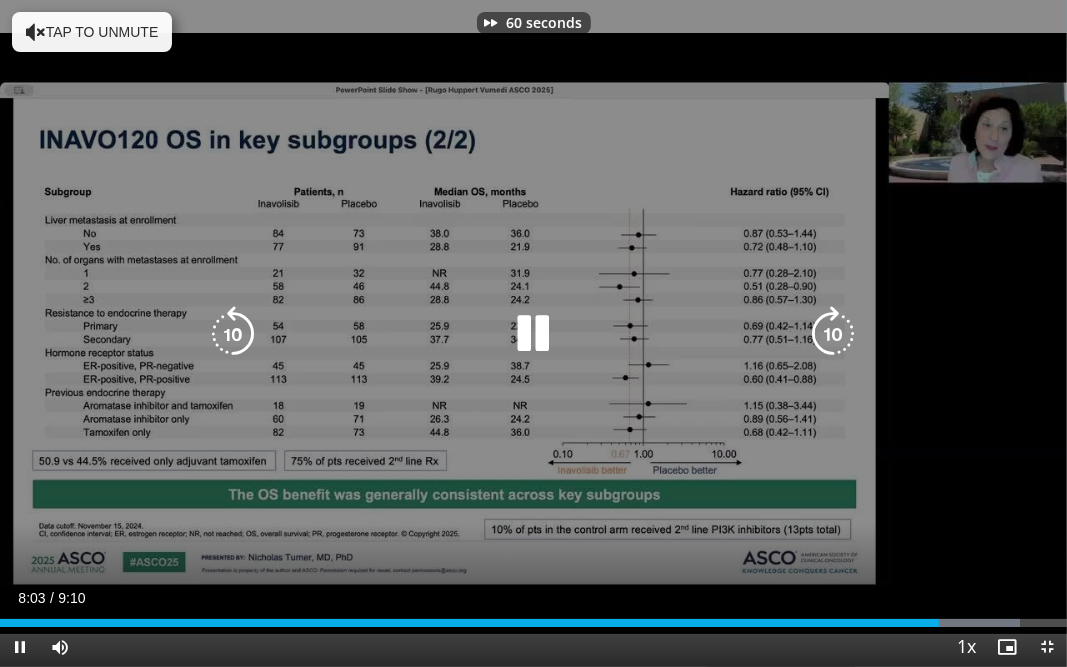 click at bounding box center (834, 334) 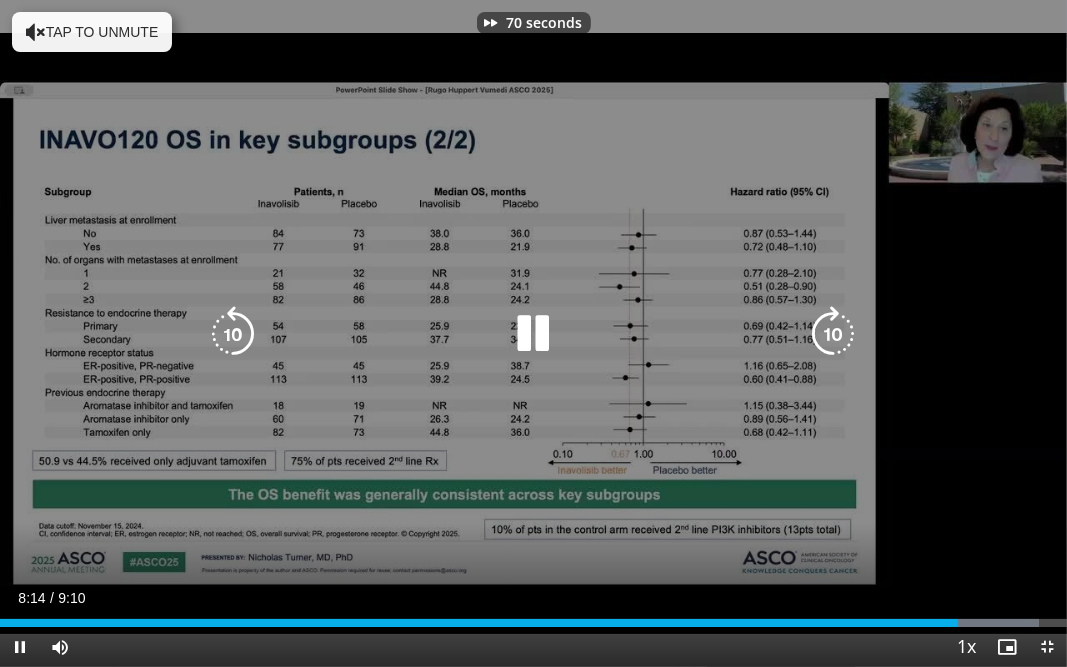 click at bounding box center [834, 334] 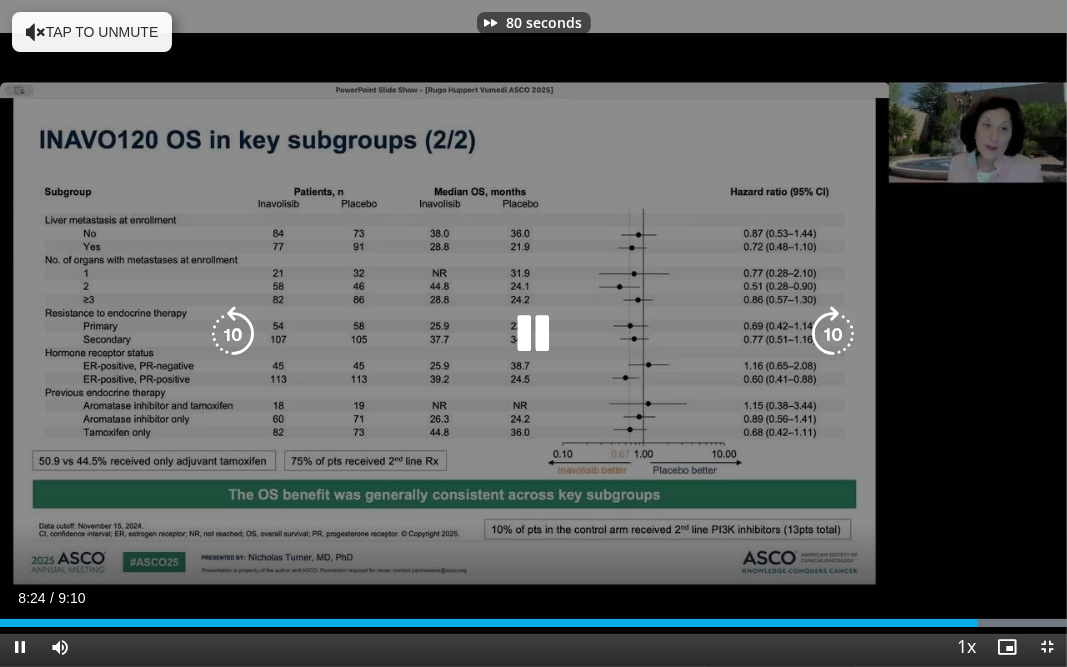 click at bounding box center [834, 334] 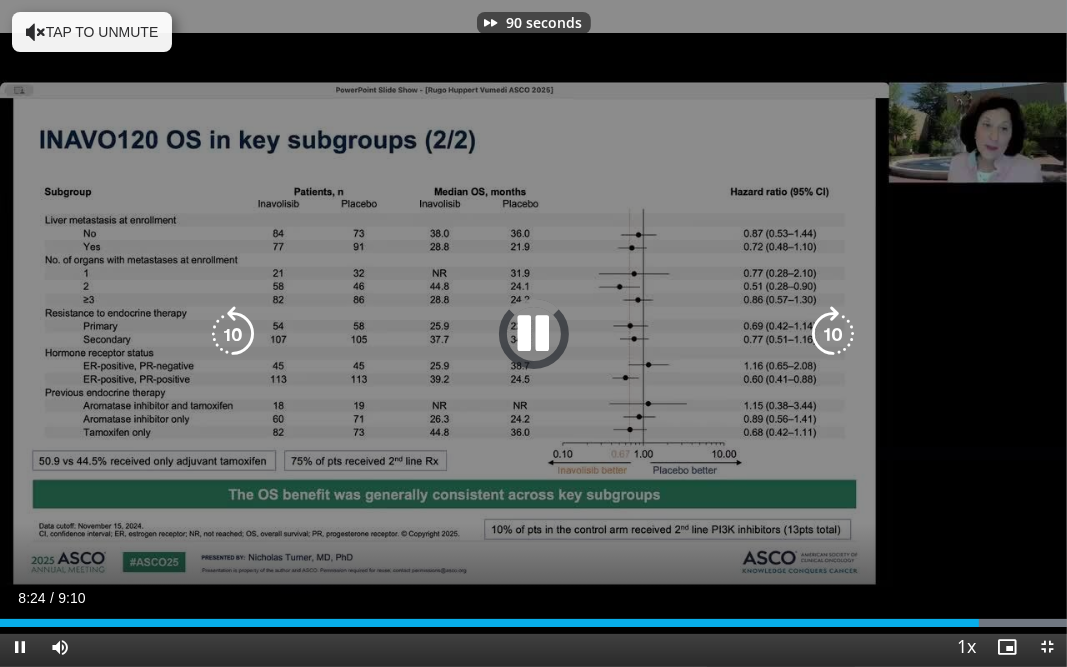 click at bounding box center (834, 334) 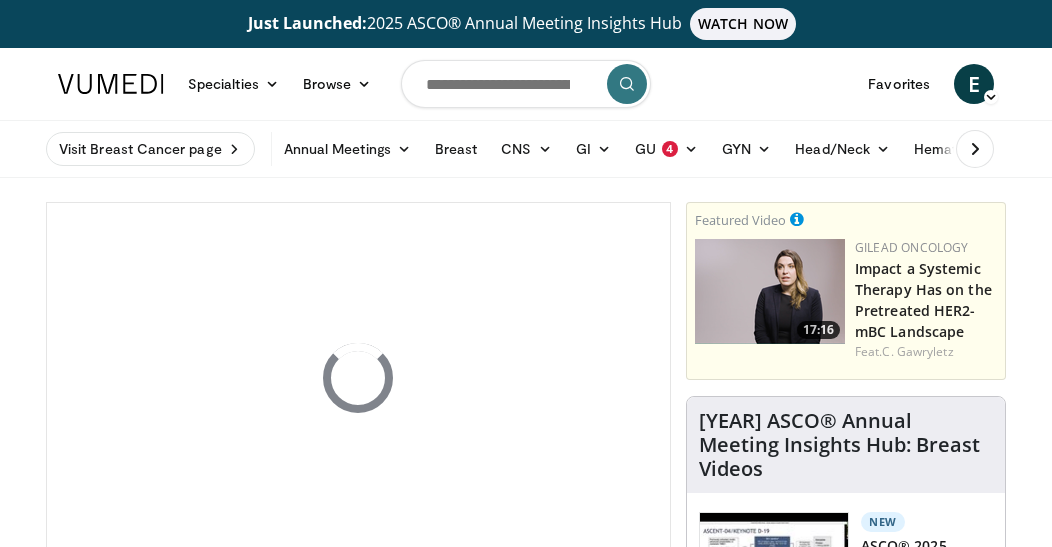 scroll, scrollTop: 0, scrollLeft: 0, axis: both 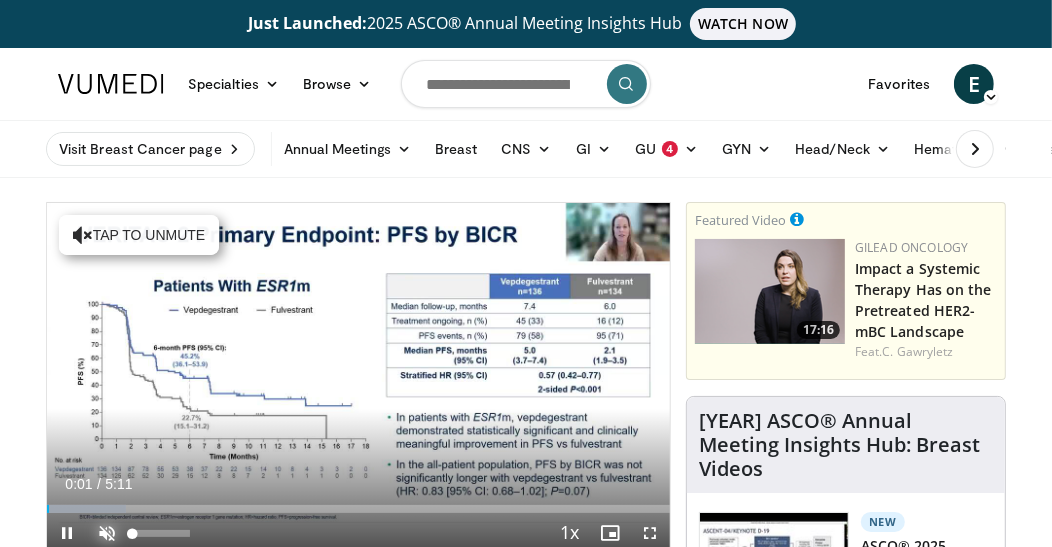 click at bounding box center [107, 533] 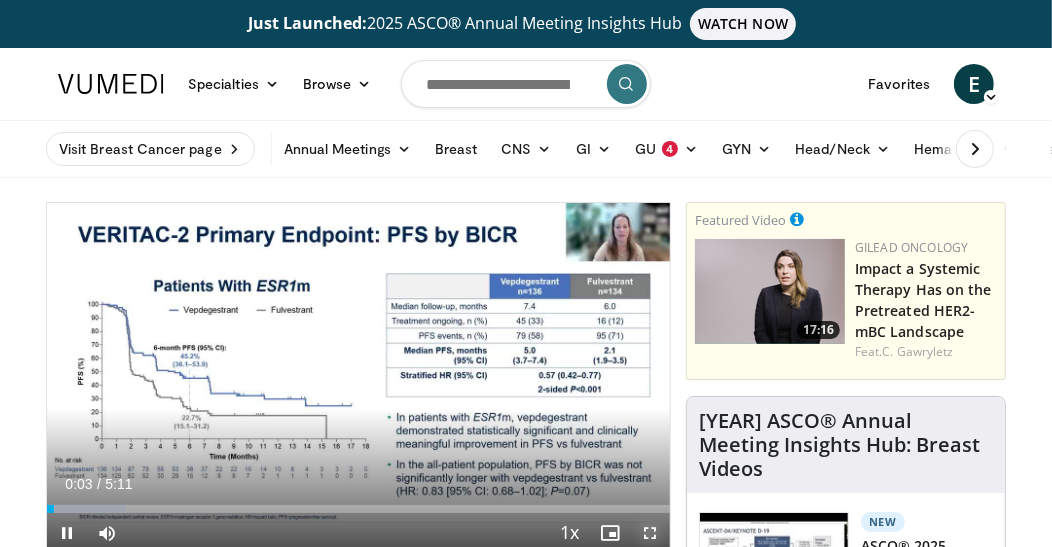 click at bounding box center [650, 533] 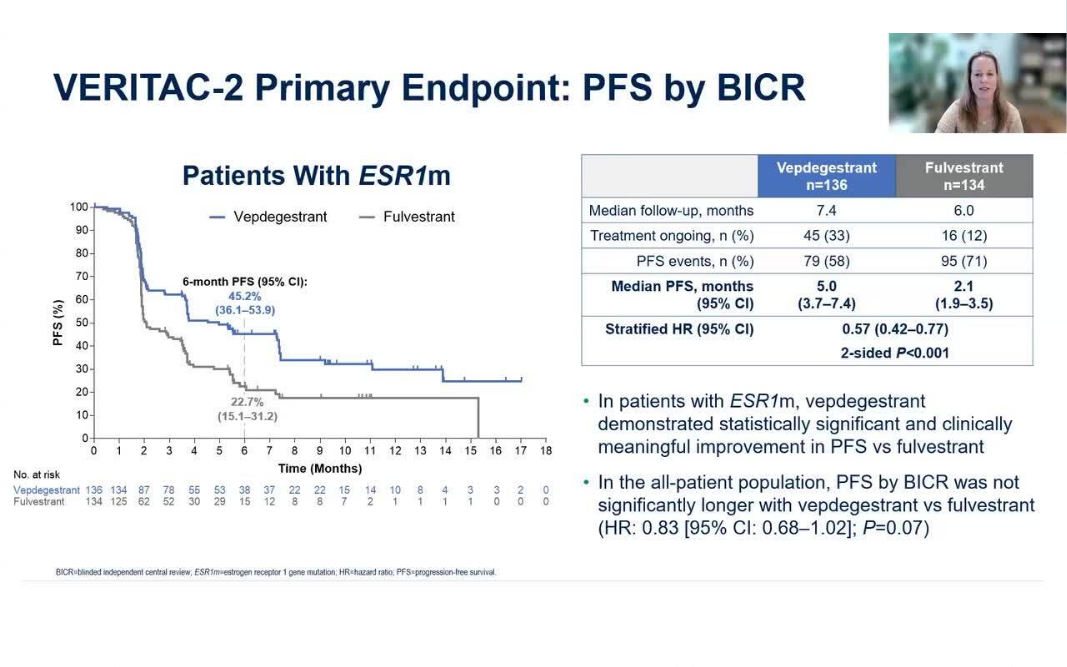 click at bounding box center (834, 334) 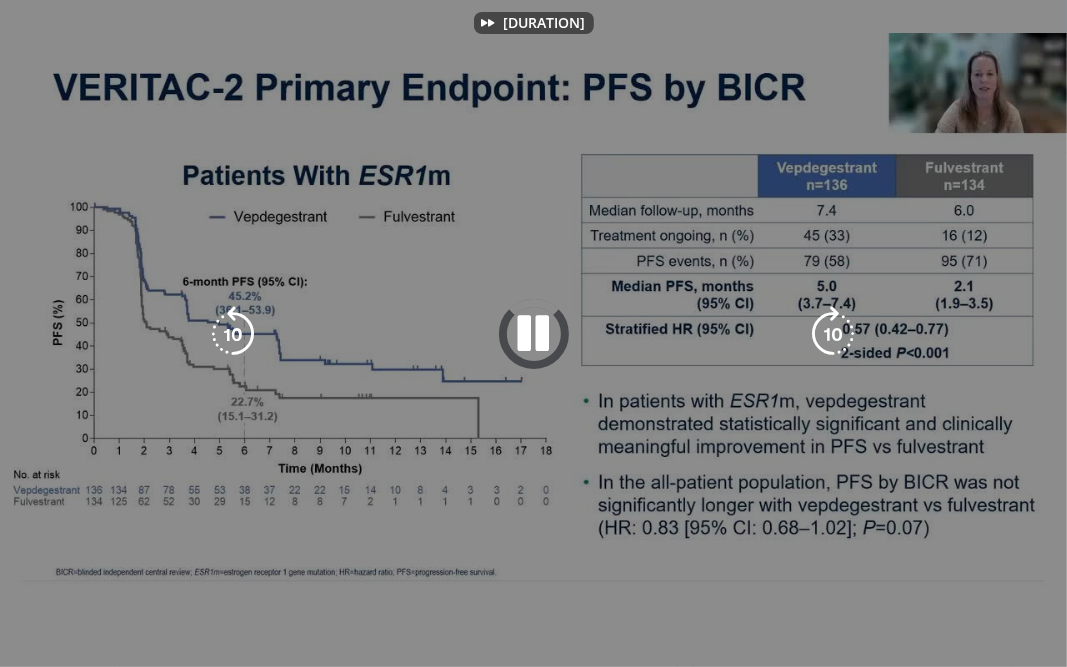 click at bounding box center [834, 334] 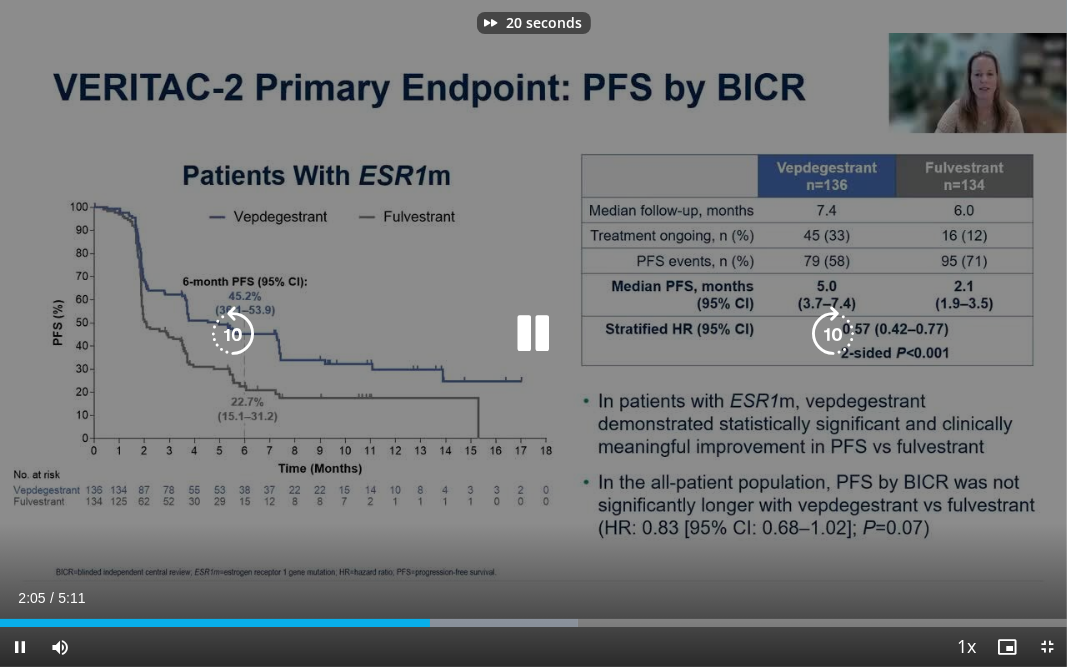click at bounding box center [834, 334] 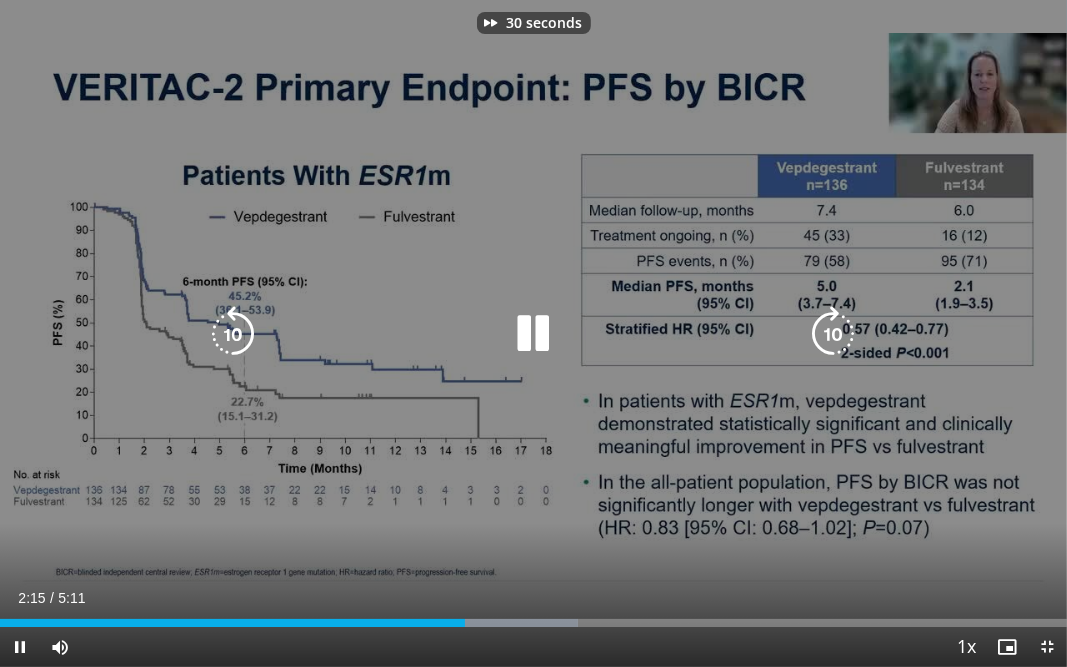 click at bounding box center [834, 334] 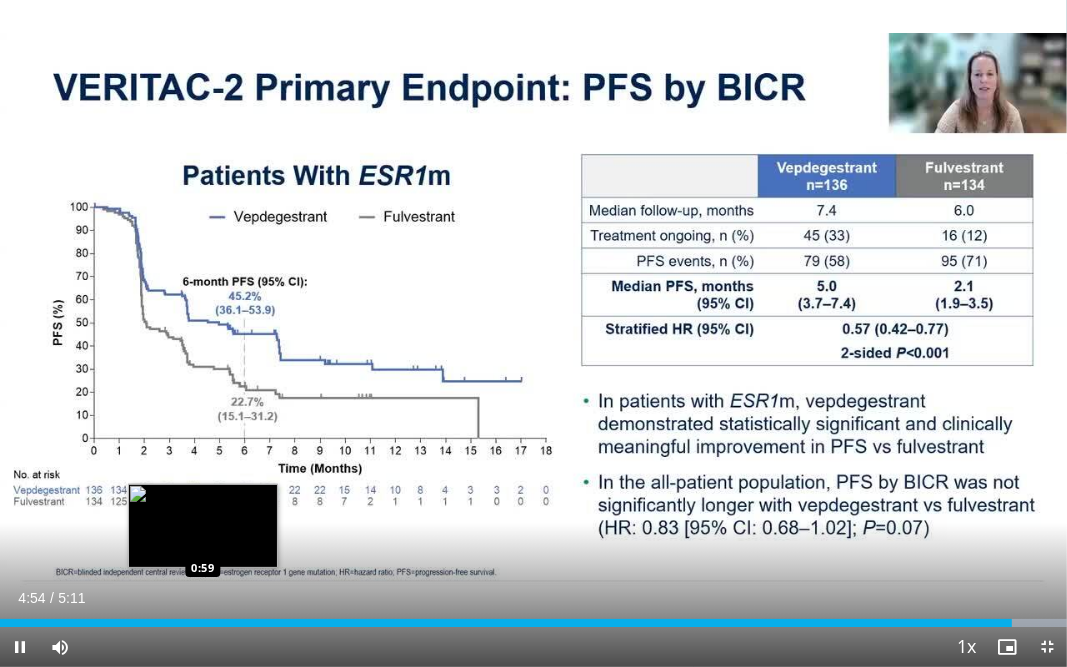 click on "Loaded :  100.00% 4:54 0:59" at bounding box center (533, 623) 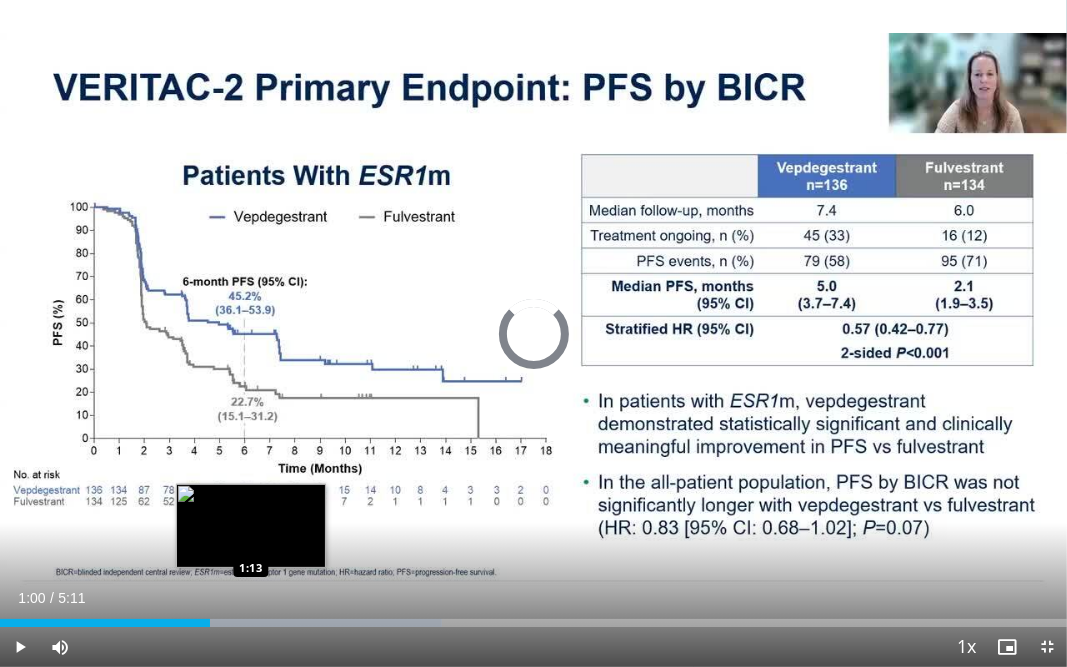 click on "Loaded :  41.43% 1:01 1:13" at bounding box center (533, 623) 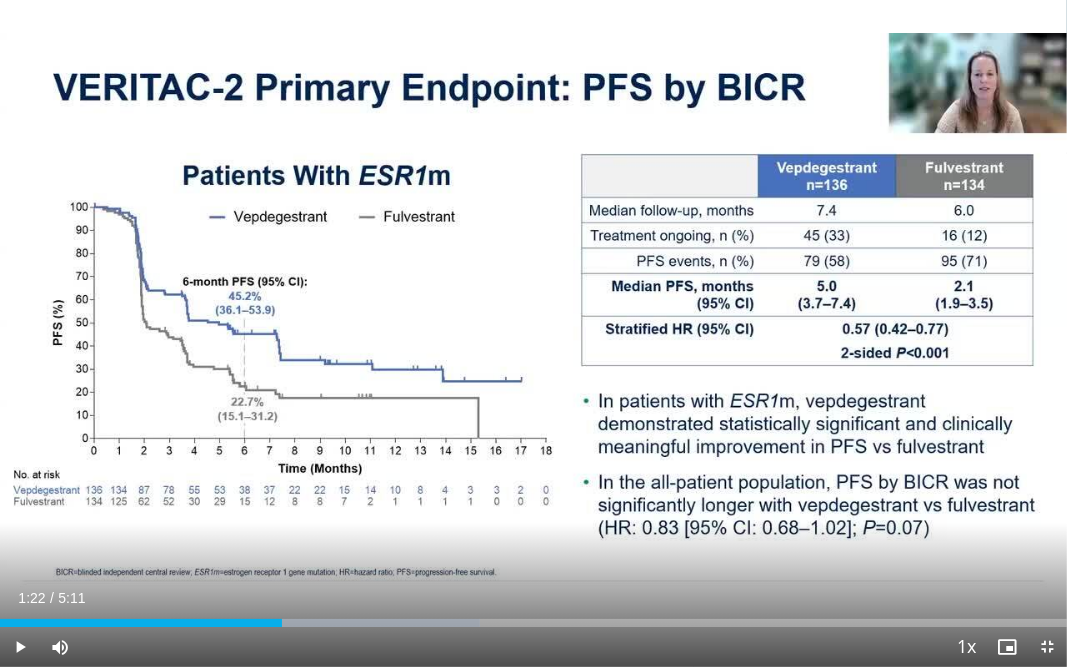 click at bounding box center [325, 623] 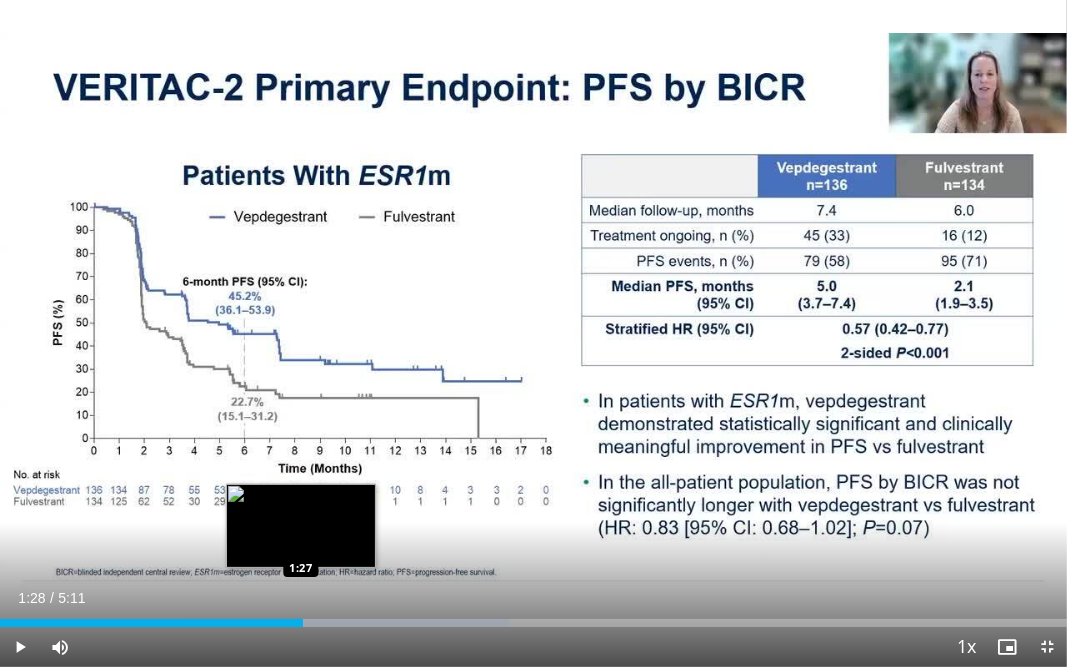 click on "Loaded :  47.81% 1:28 1:27" at bounding box center (533, 623) 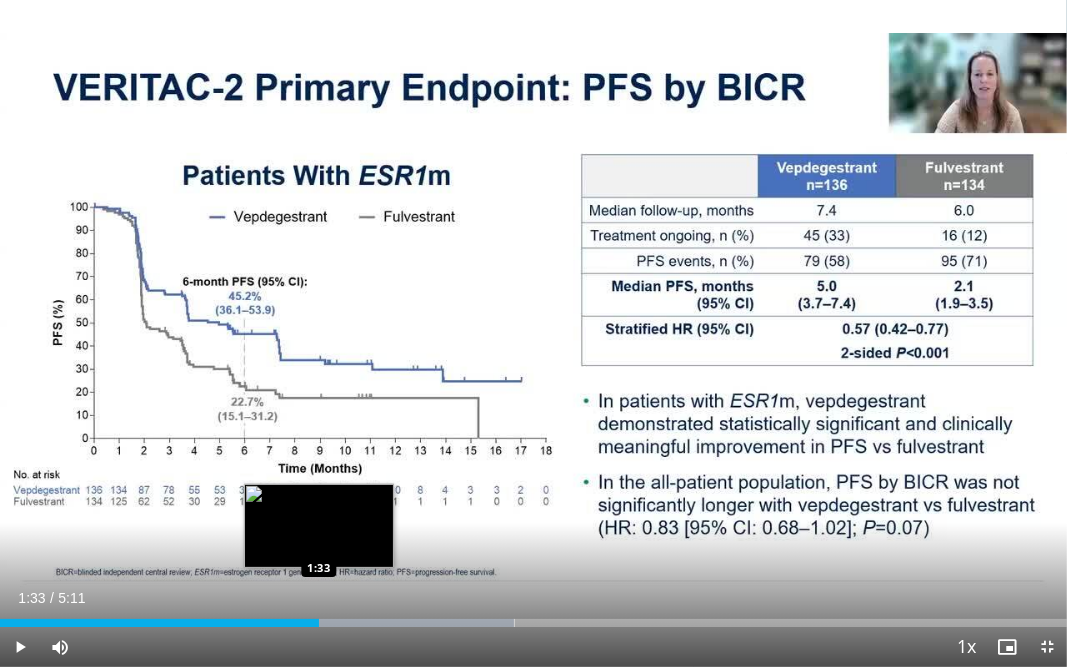 click on "Loaded :  48.22% 1:33 1:33" at bounding box center [533, 623] 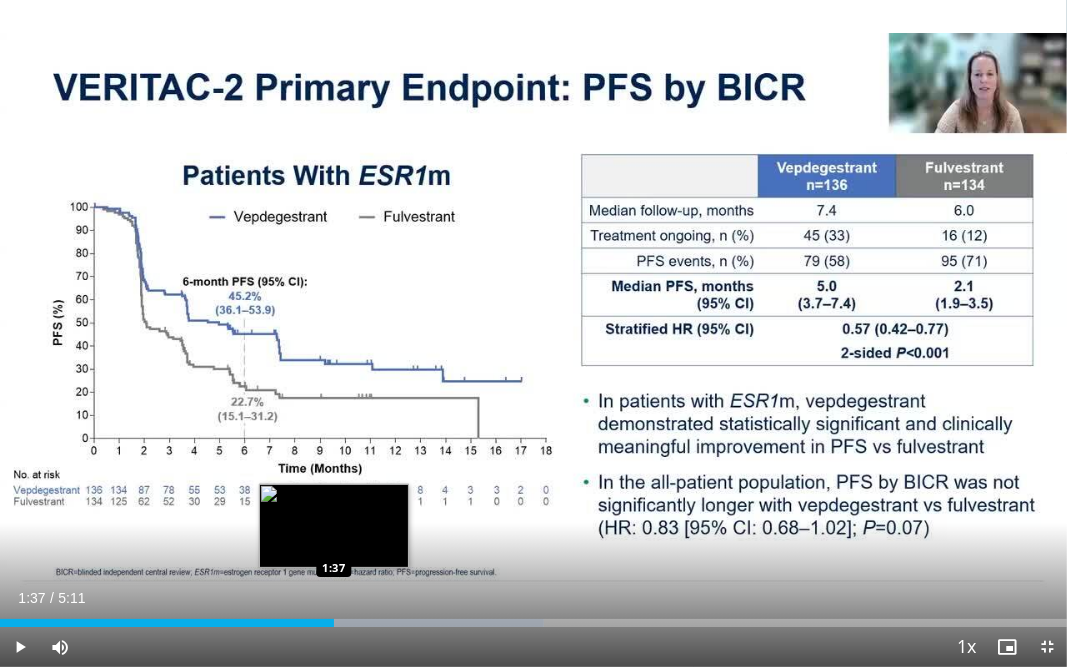 click on "Loaded :  51.00% 1:37 1:37" at bounding box center (533, 623) 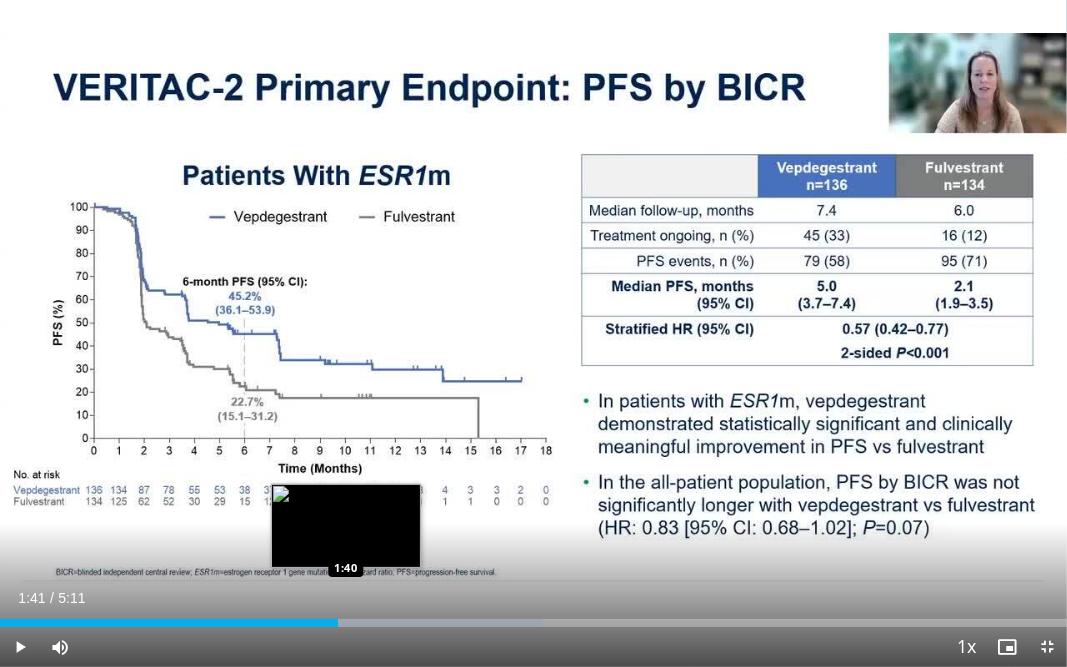 click at bounding box center [382, 623] 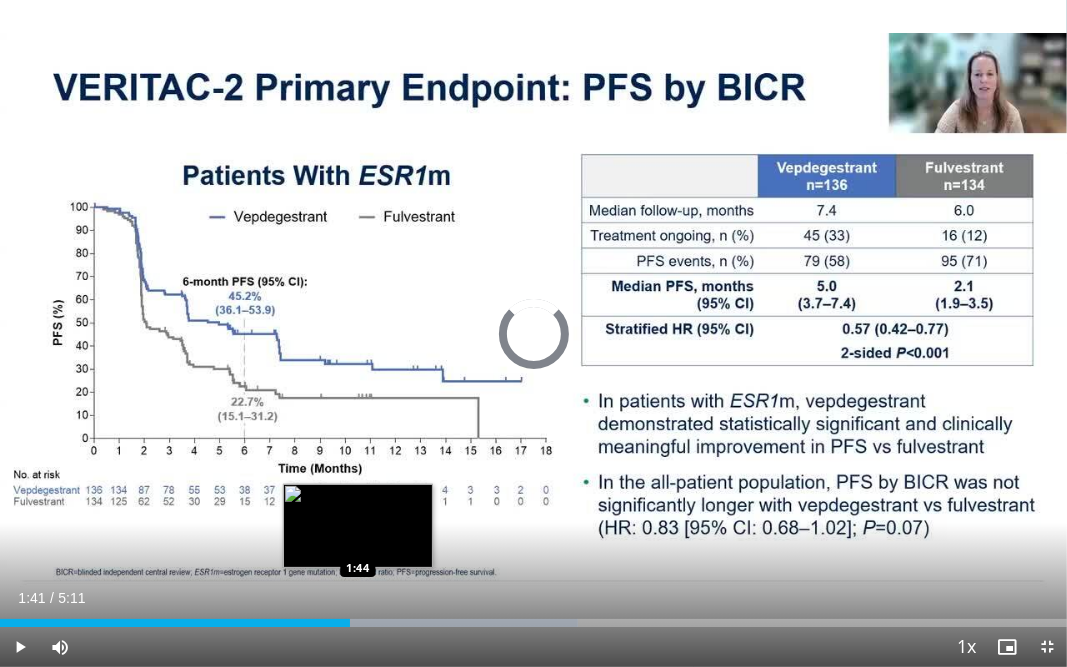 click at bounding box center (412, 623) 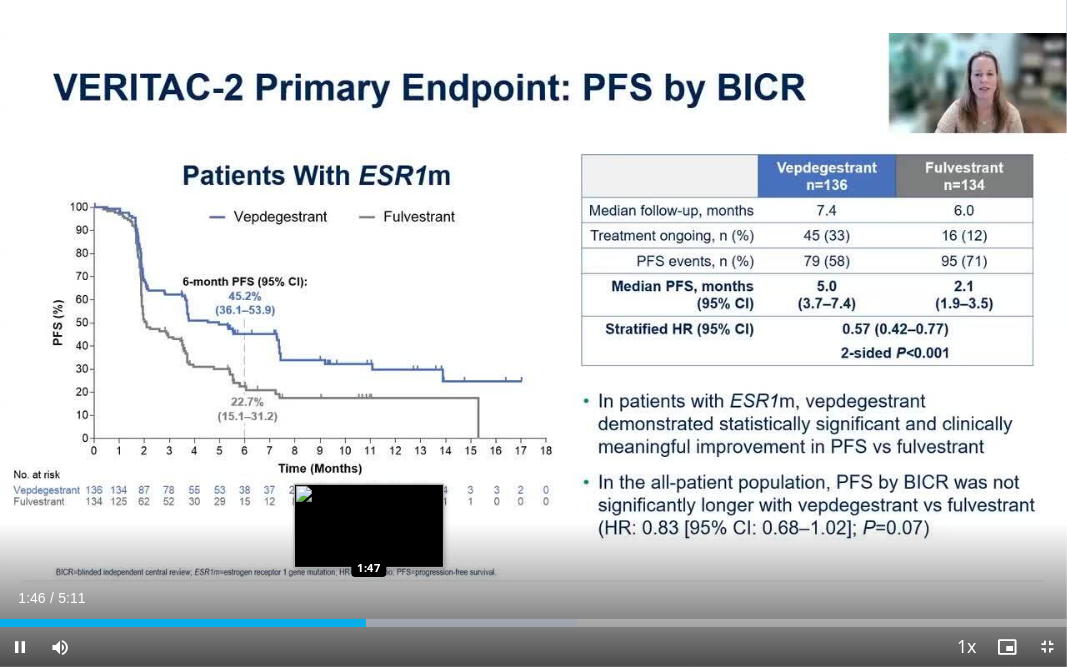click at bounding box center (412, 623) 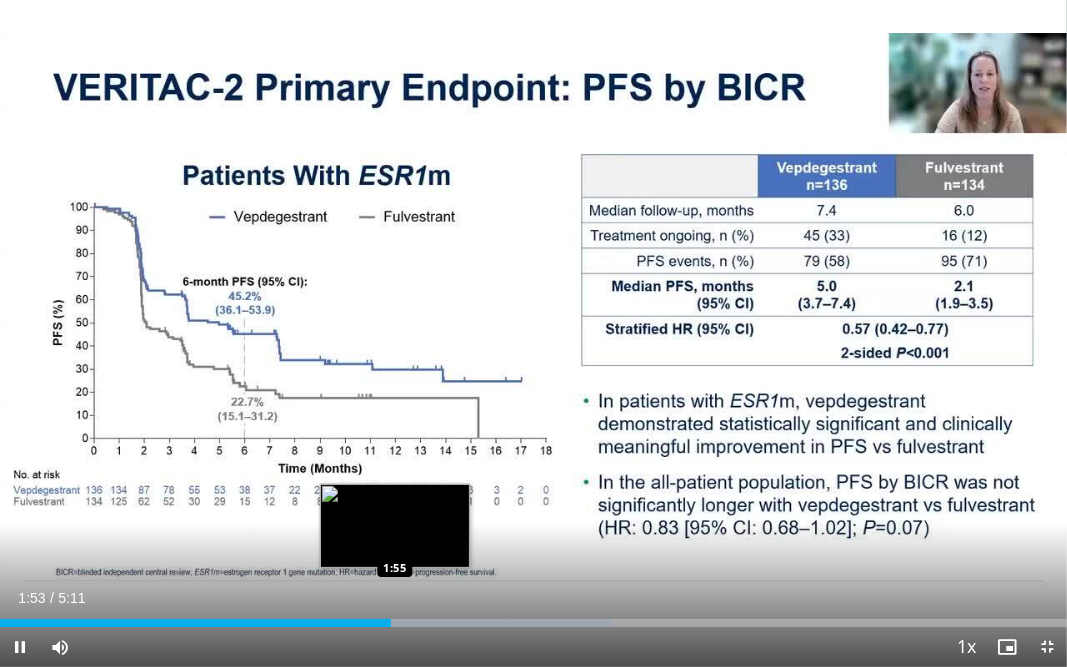 click at bounding box center (446, 623) 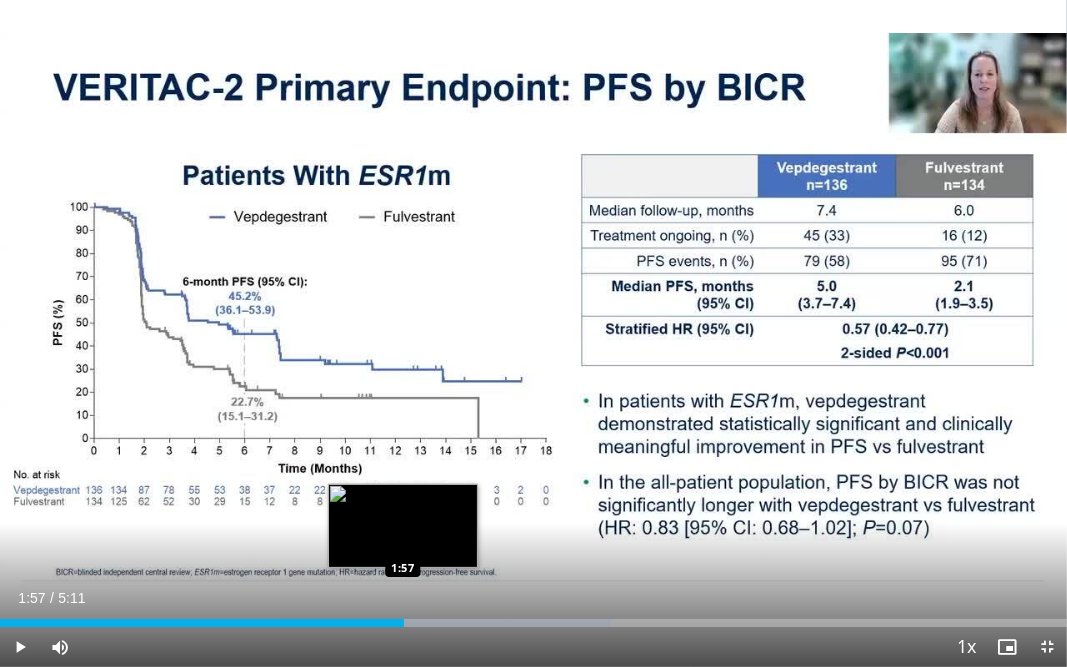 click on "Loaded :  57.37% 1:57 1:57" at bounding box center (533, 623) 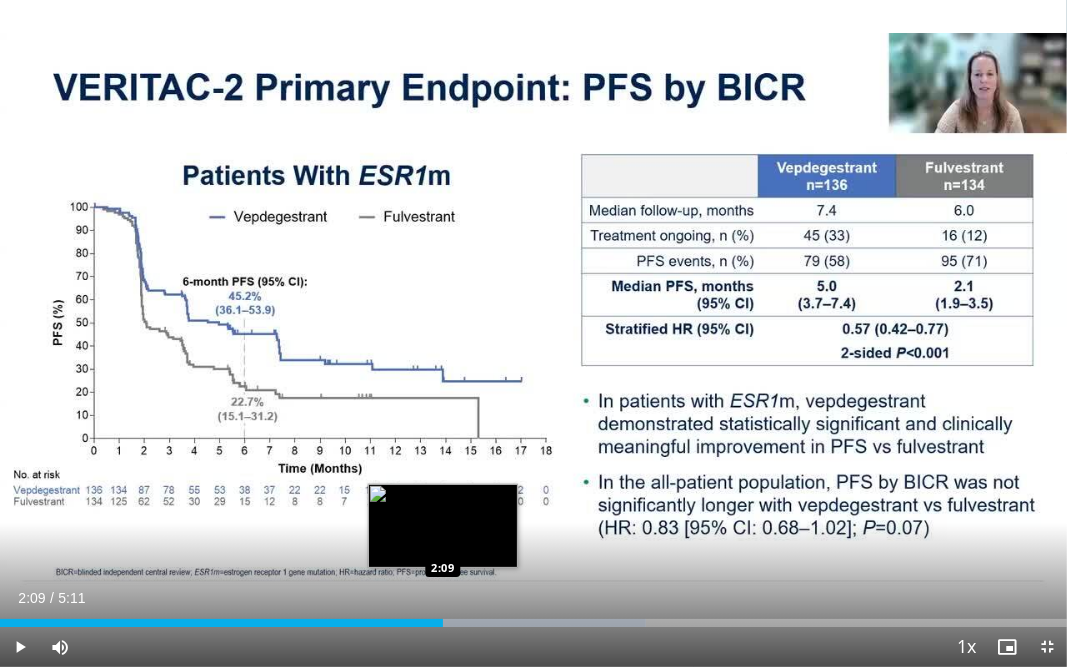 click on "Loaded :  60.56% 2:07 2:09" at bounding box center [533, 623] 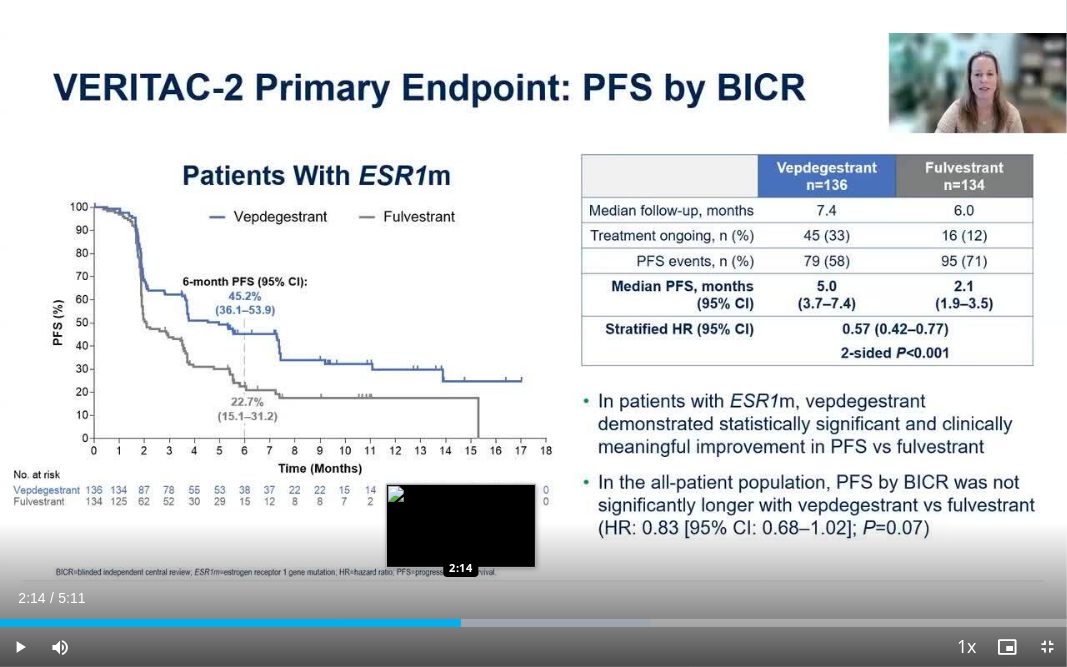 click on "Loaded :  61.08% 2:14 2:14" at bounding box center [533, 623] 